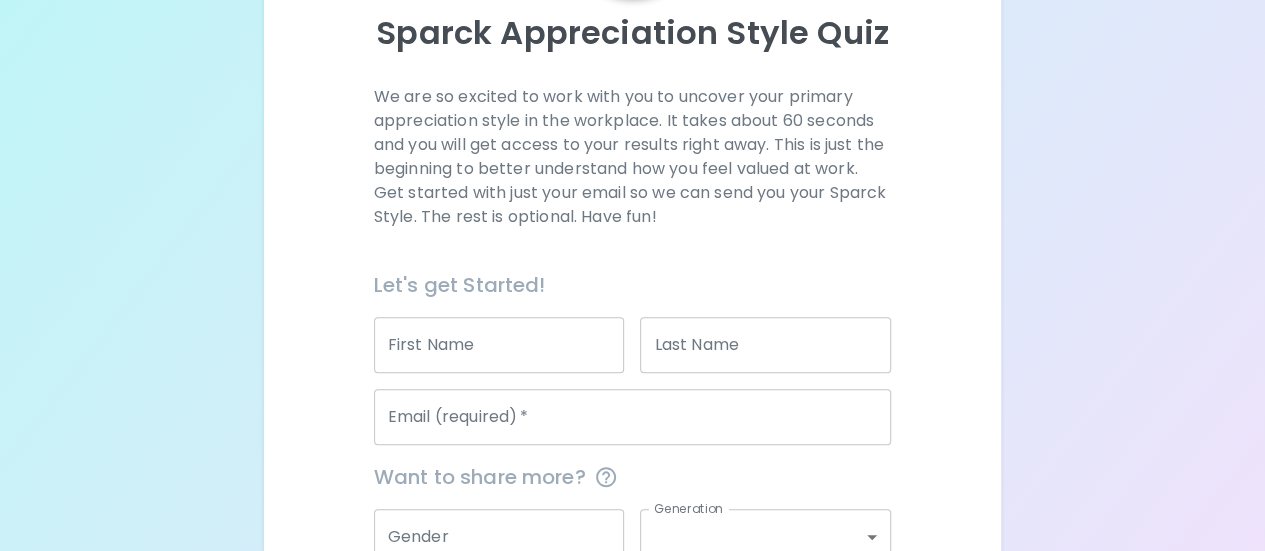 scroll, scrollTop: 229, scrollLeft: 0, axis: vertical 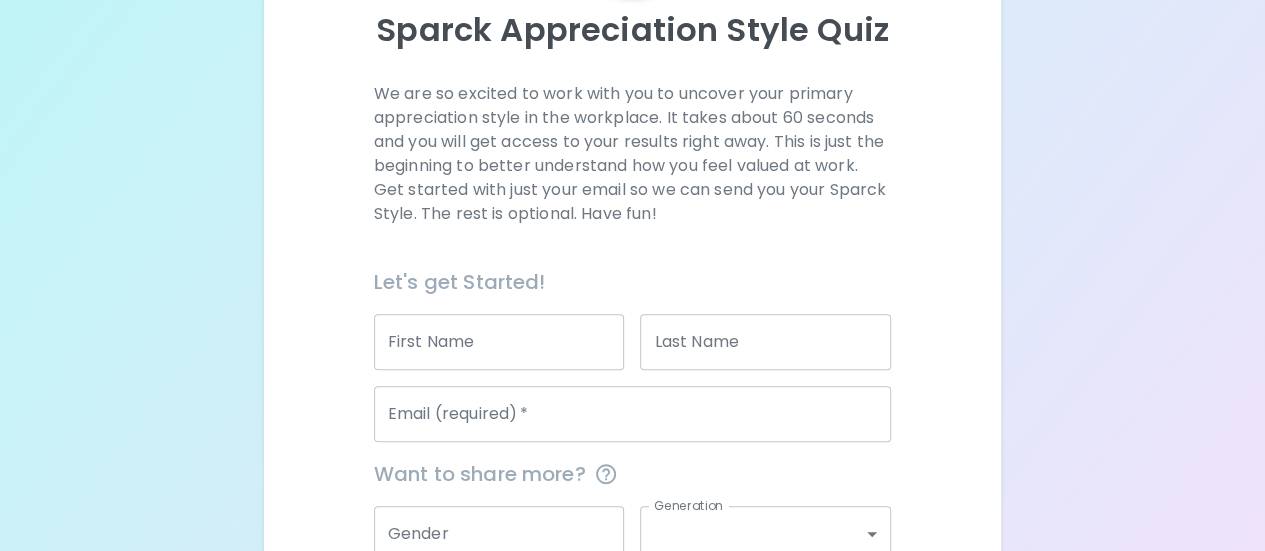 click on "First Name" at bounding box center (499, 342) 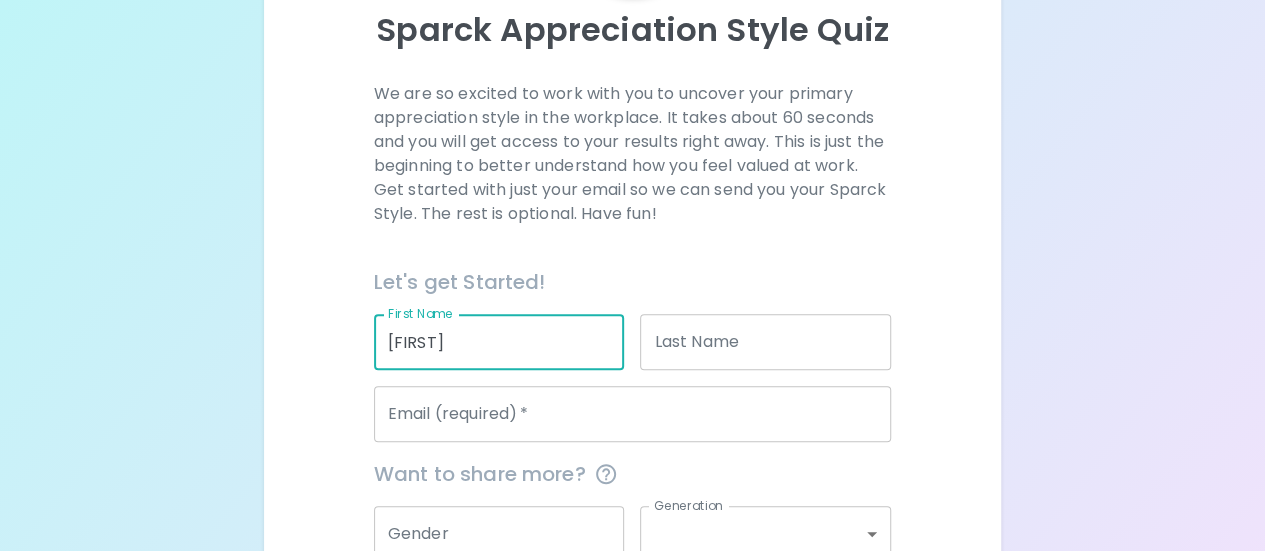type on "[FIRST]" 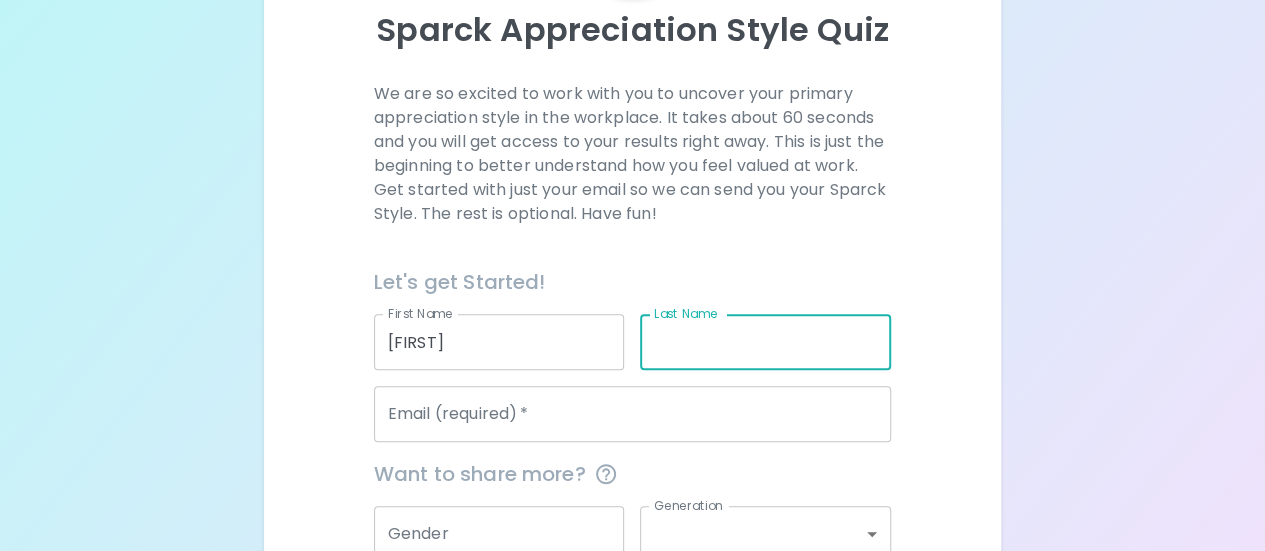 click on "Last Name" at bounding box center (765, 342) 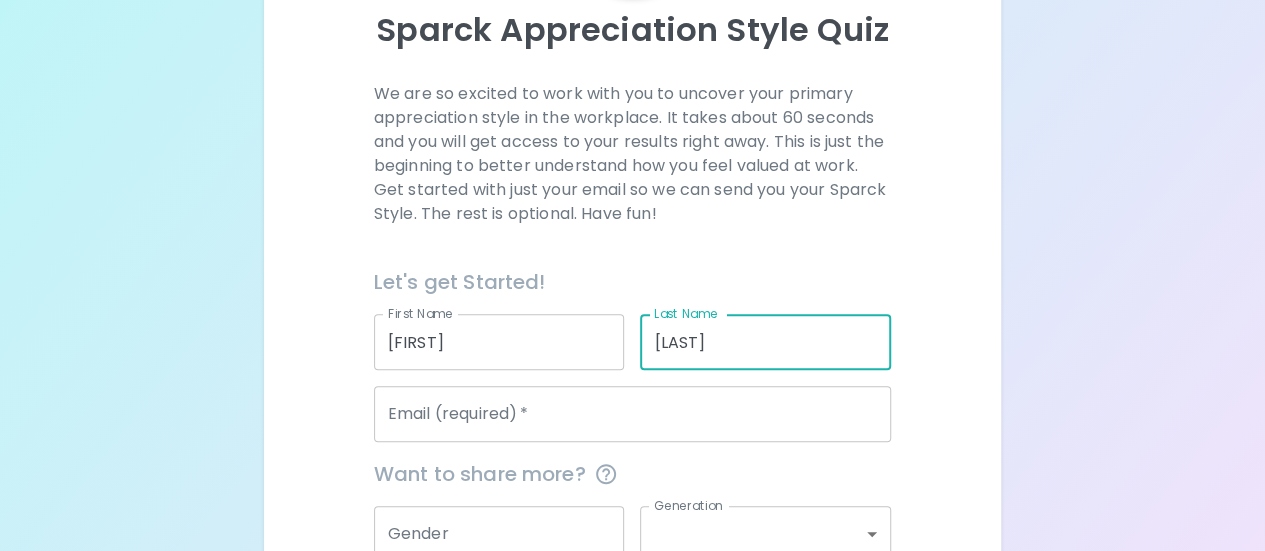 type on "[LAST]" 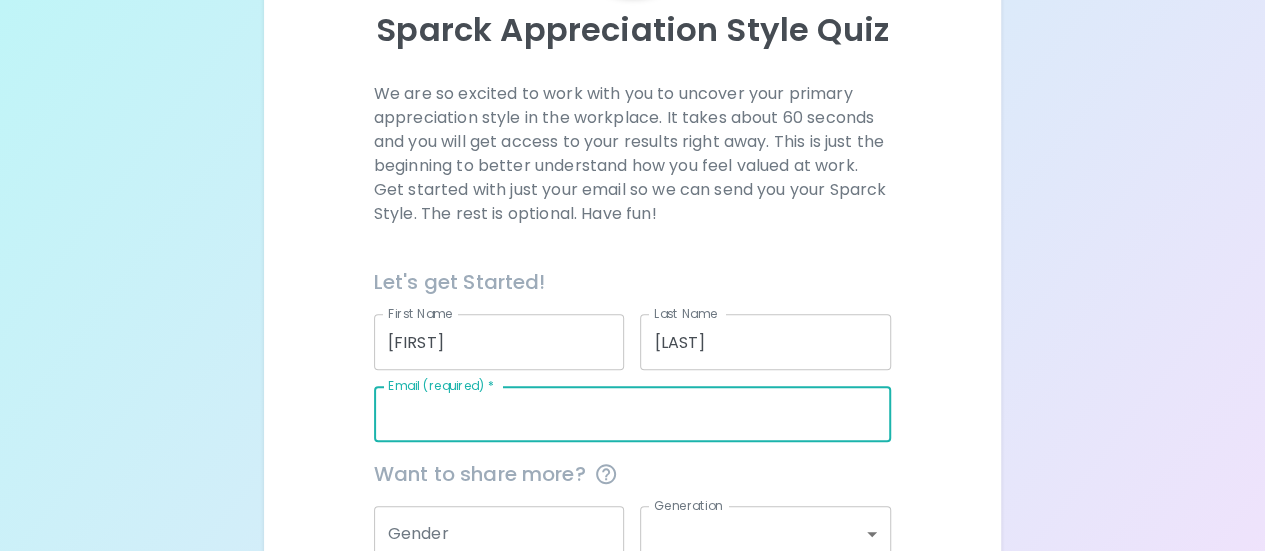 type on "[EMAIL]" 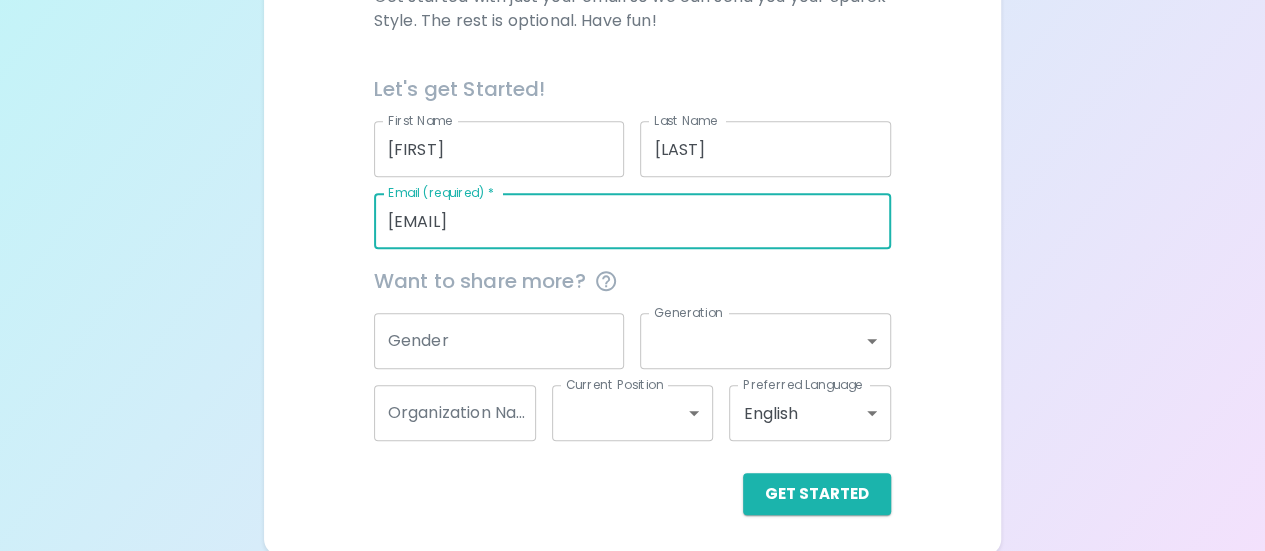 scroll, scrollTop: 425, scrollLeft: 0, axis: vertical 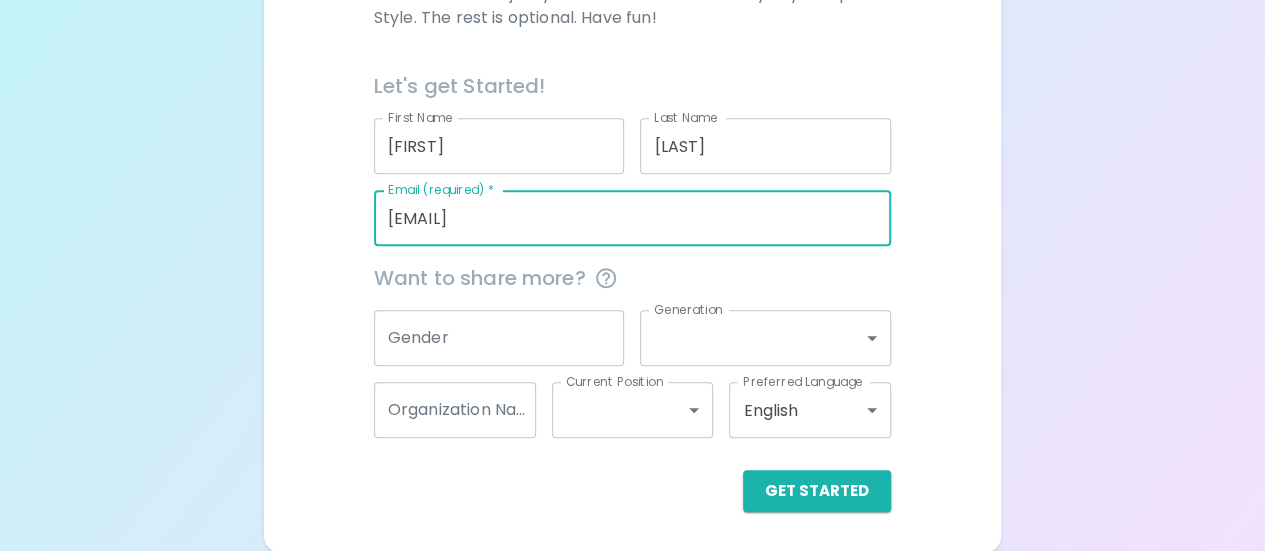 click on "Gender" at bounding box center [499, 338] 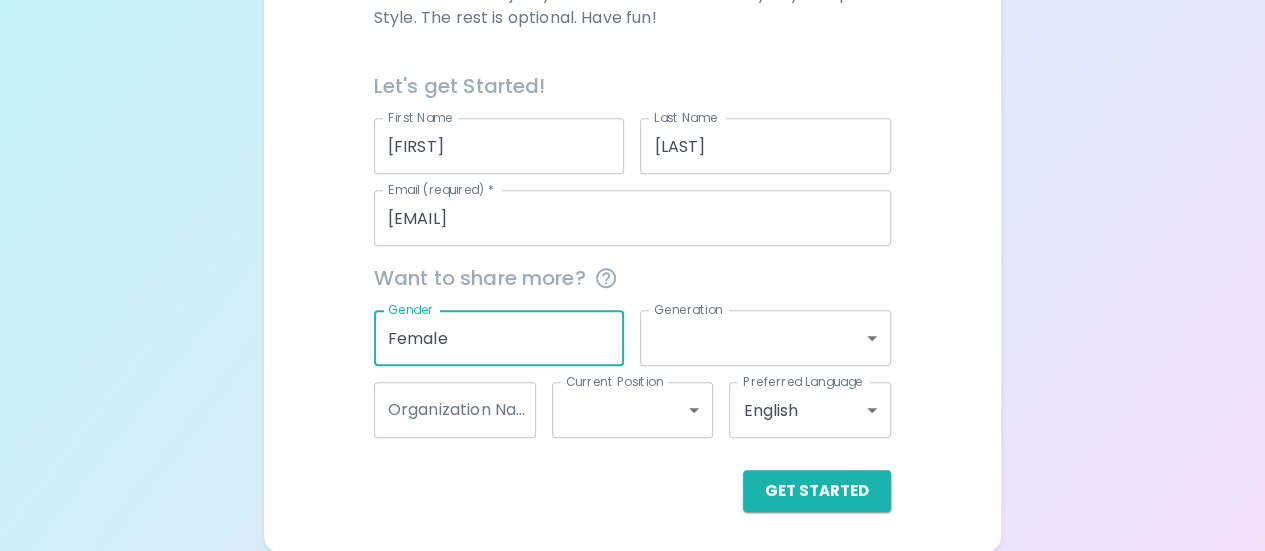 type on "Female" 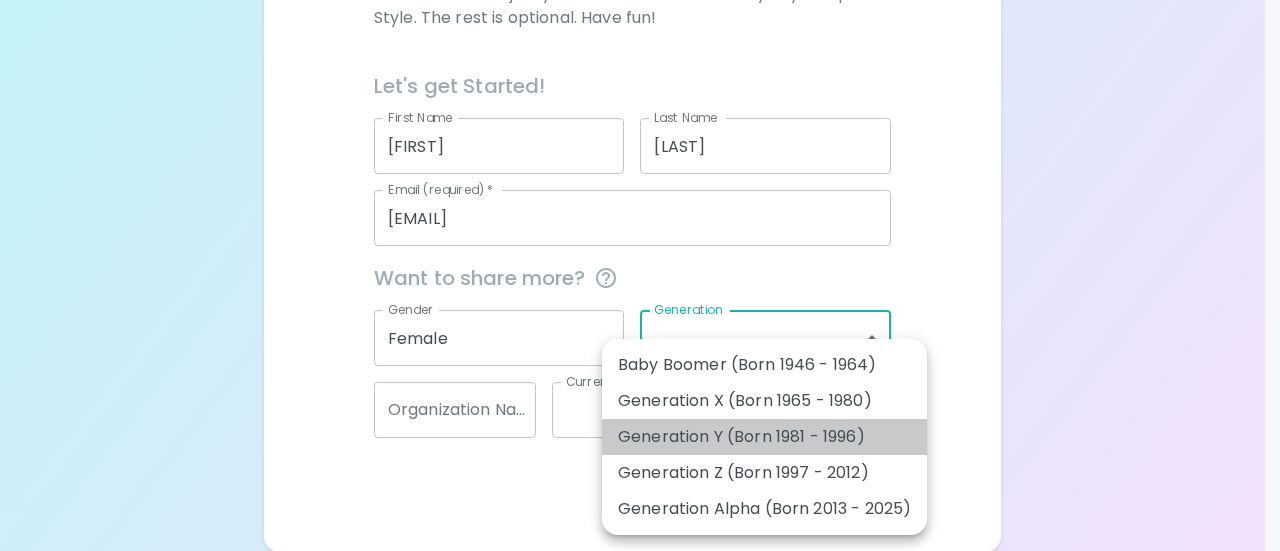 click on "Generation Y (Born 1981 - 1996)" at bounding box center (764, 437) 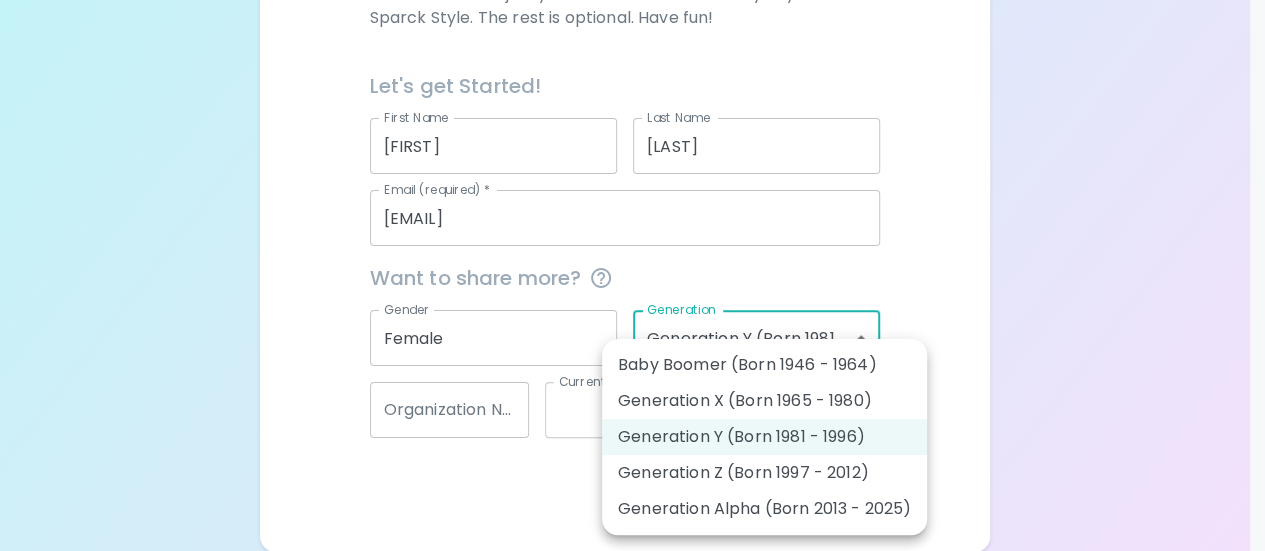 click on "Sparck Appreciation Style Quiz We are so excited to work with you to uncover your primary appreciation style in the workplace. It takes about 60 seconds and you will get access to your results right away. This is just the beginning to better understand how you feel valued at work. Get started with just your email so we can send you your Sparck Style. The rest is optional. Have fun! Let's get Started! First Name [FIRST] First Name Last Name [LAST] Last Name Email (required)   * [EMAIL] Email (required)   * Want to share more? Gender Female Gender Generation Generation Y (Born 1981 - 1996) generation_y Generation Organization Name Organization Name Current Position ​ Current Position Preferred Language English en Preferred Language Get Started   English Español العربية‏ Português Baby Boomer (Born 1946 - 1964) Generation X (Born 1965 - 1980) Generation Y (Born 1981 - 1996) Generation Z (Born 1997 - 2012) Generation Alpha (Born 2013 - 2025)" at bounding box center [632, 63] 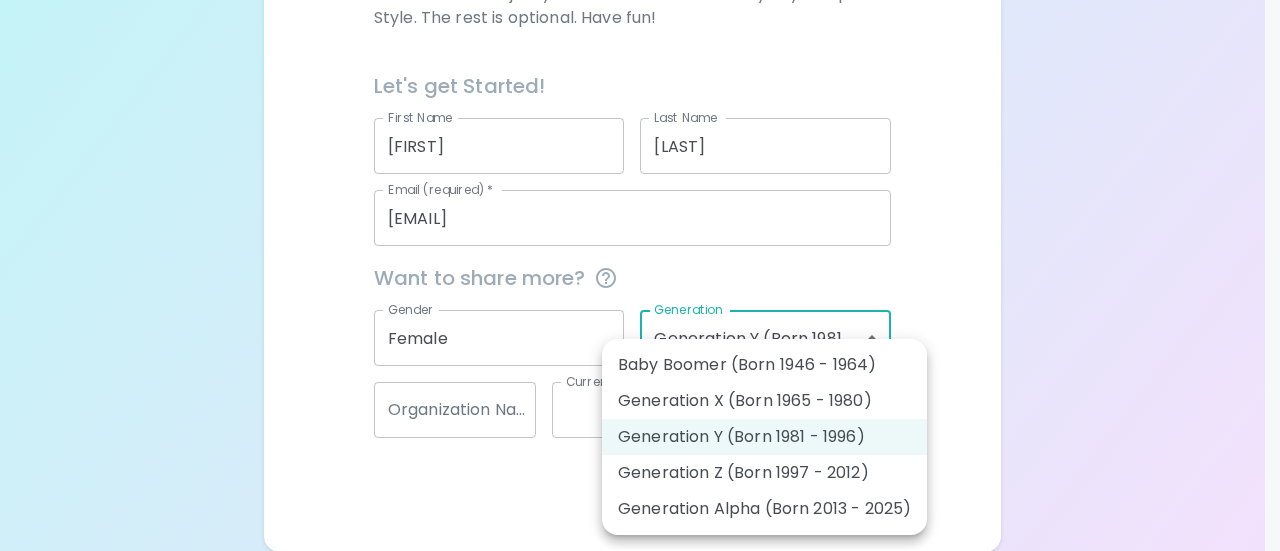 click on "Generation Y (Born 1981 - 1996)" at bounding box center (764, 437) 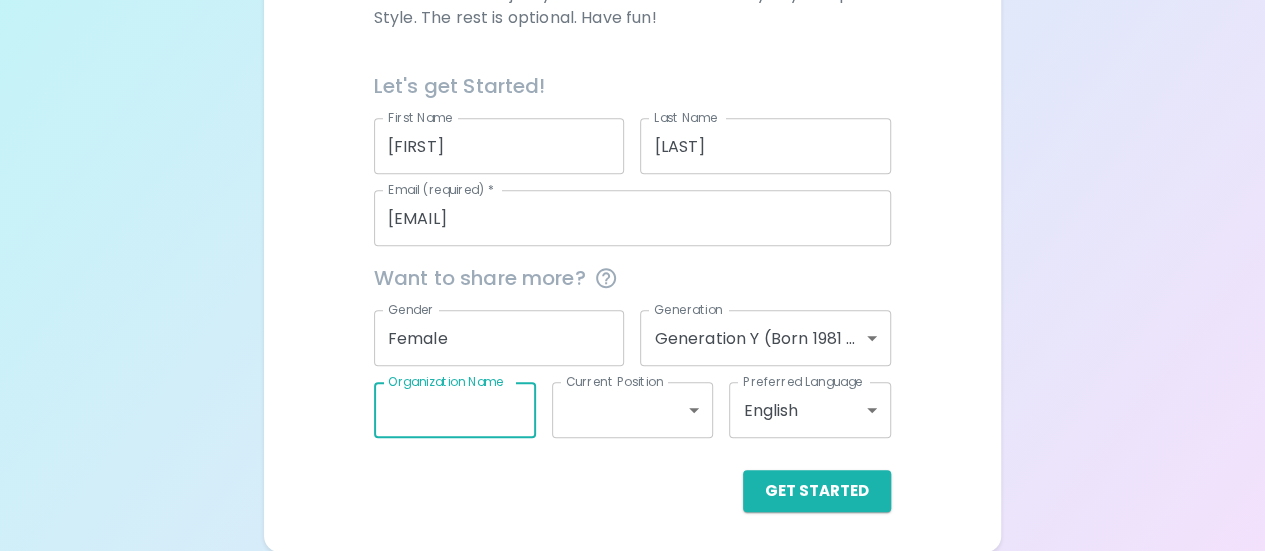 click on "Organization Name" at bounding box center [455, 410] 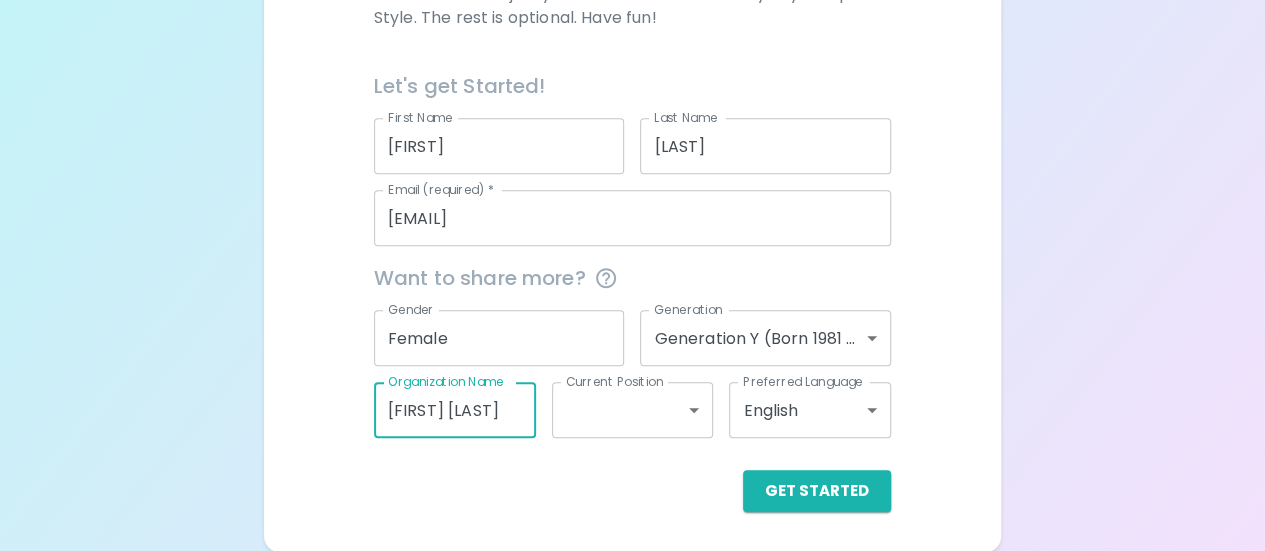 type on "[FIRST] [LAST]" 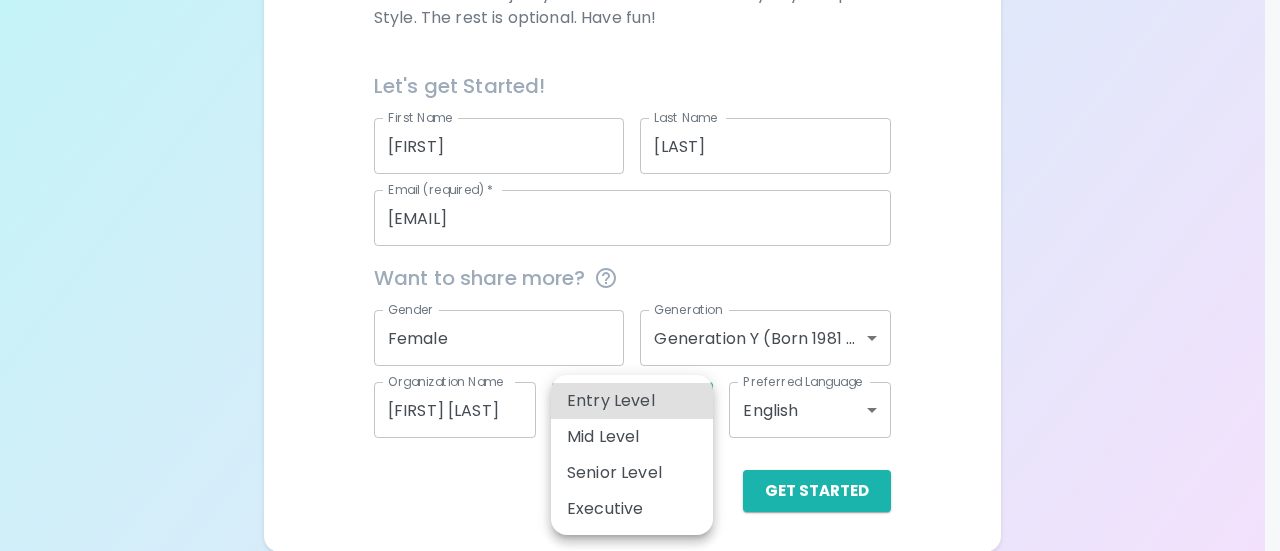click on "Entry Level" at bounding box center (632, 401) 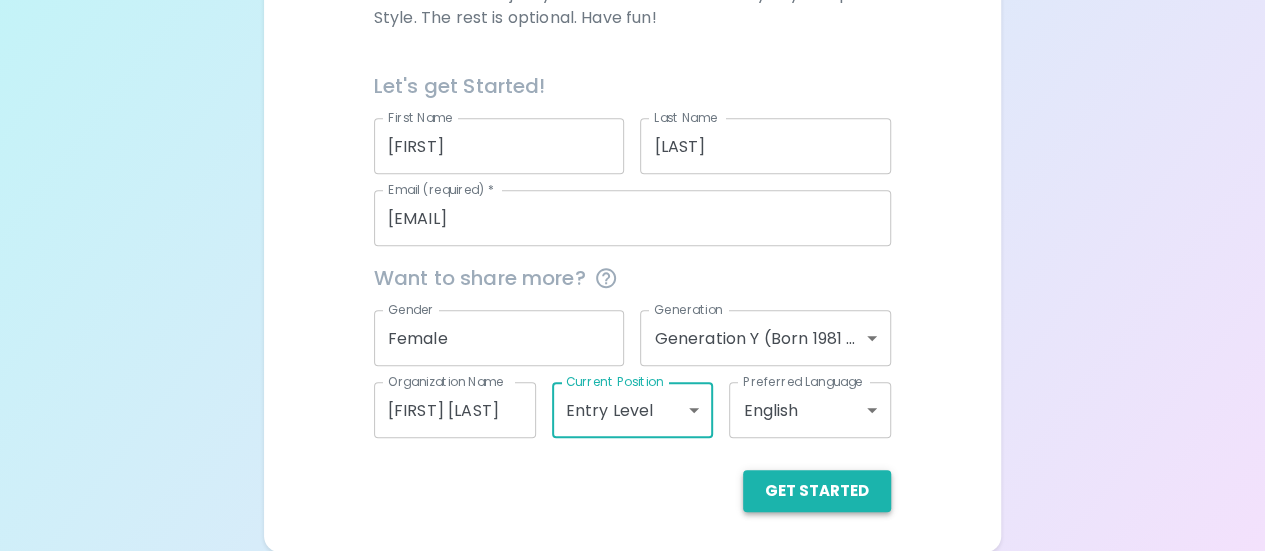 click on "Get Started" at bounding box center (817, 491) 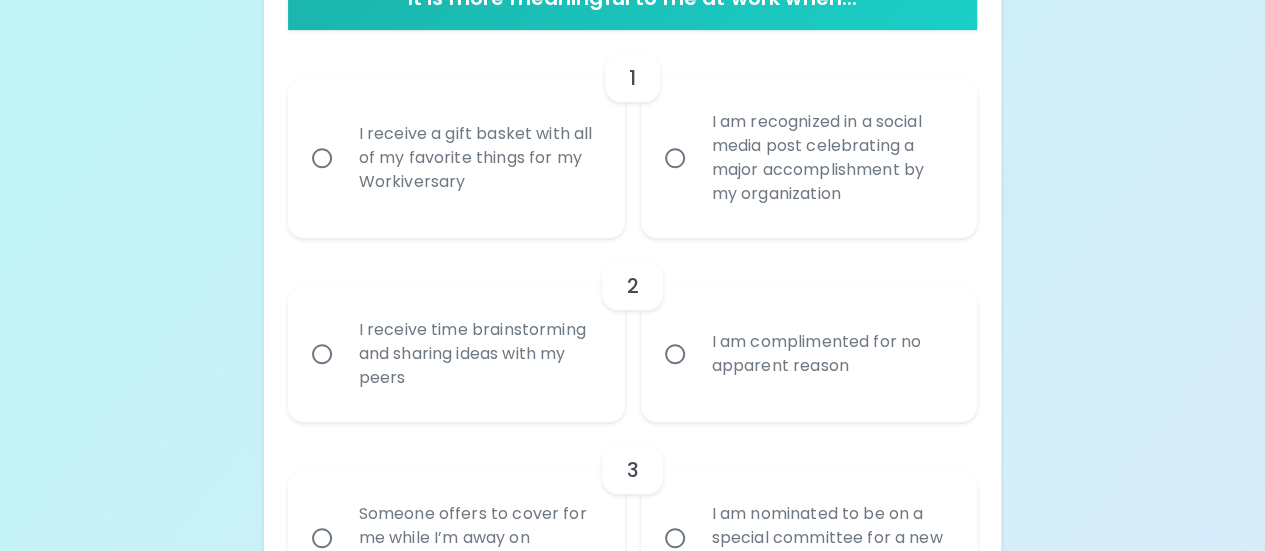 scroll, scrollTop: 450, scrollLeft: 0, axis: vertical 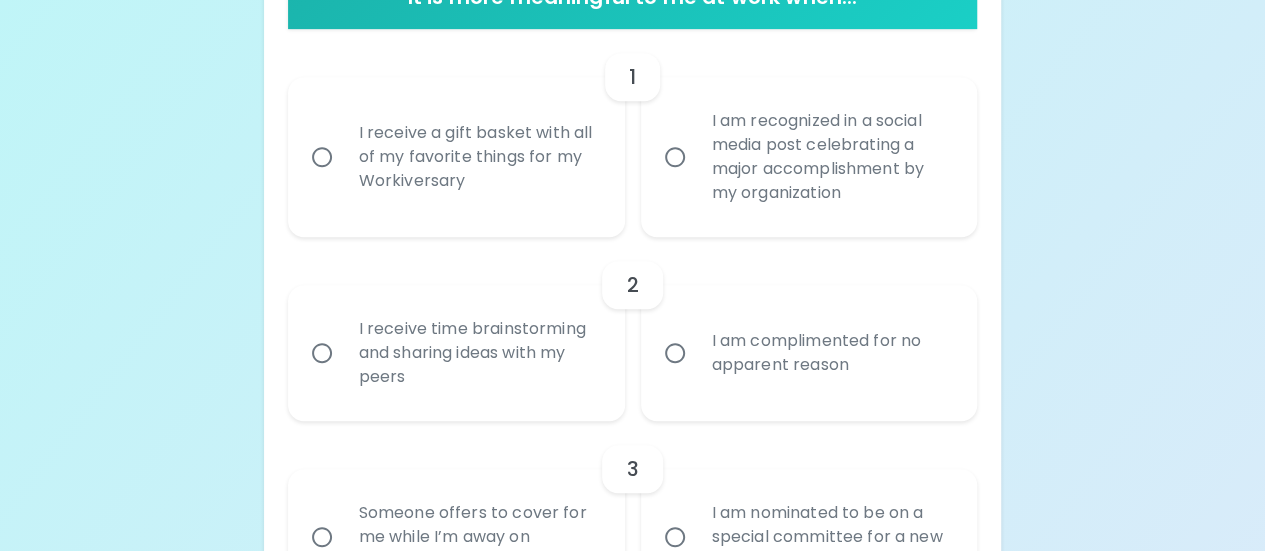 click on "I receive a gift basket with all of my favorite things for my Workiversary" at bounding box center [322, 157] 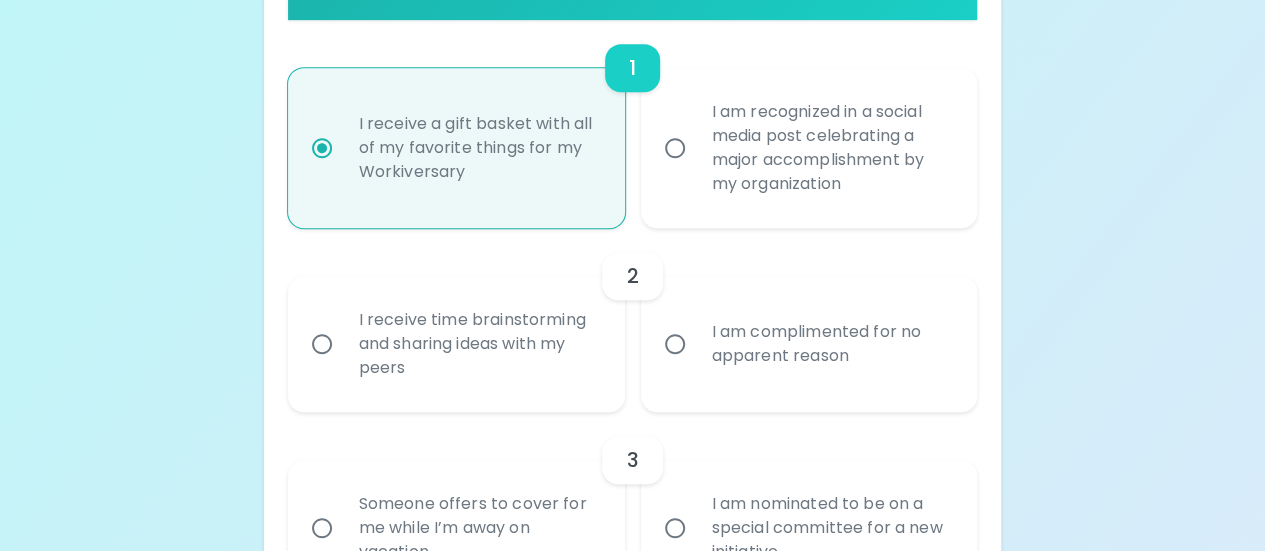 scroll, scrollTop: 464, scrollLeft: 0, axis: vertical 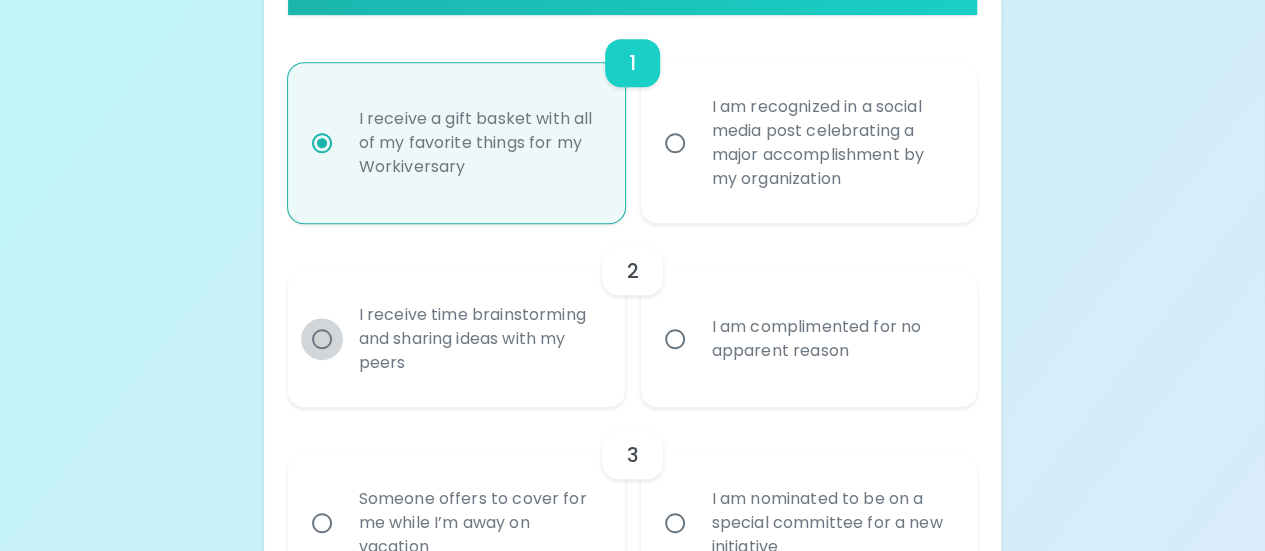 click on "I receive time brainstorming and sharing ideas with my peers" at bounding box center (322, 339) 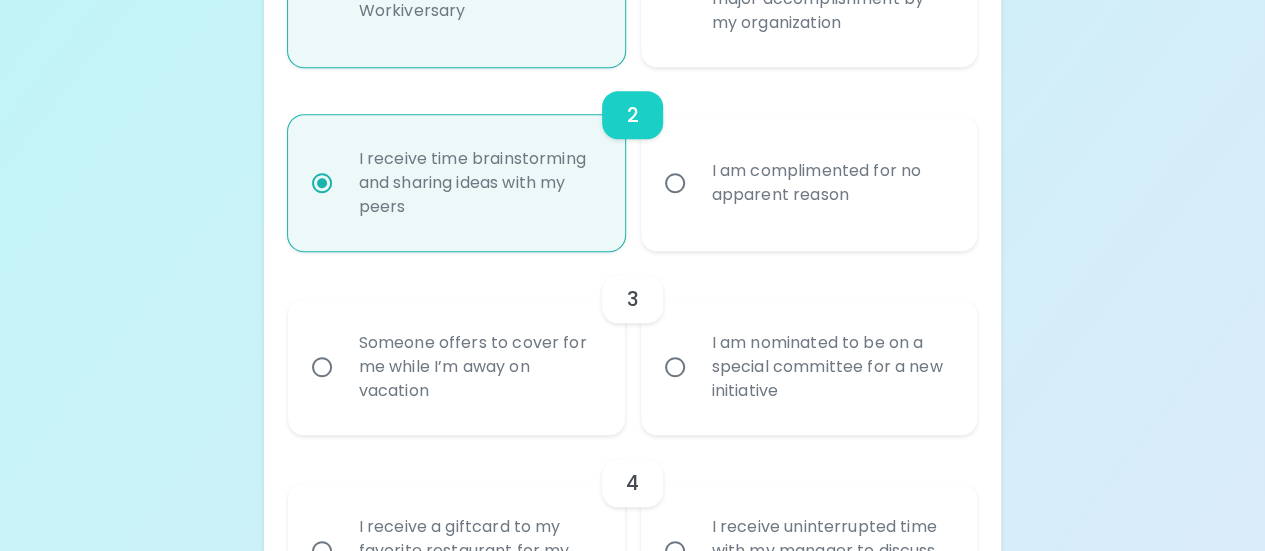 scroll, scrollTop: 624, scrollLeft: 0, axis: vertical 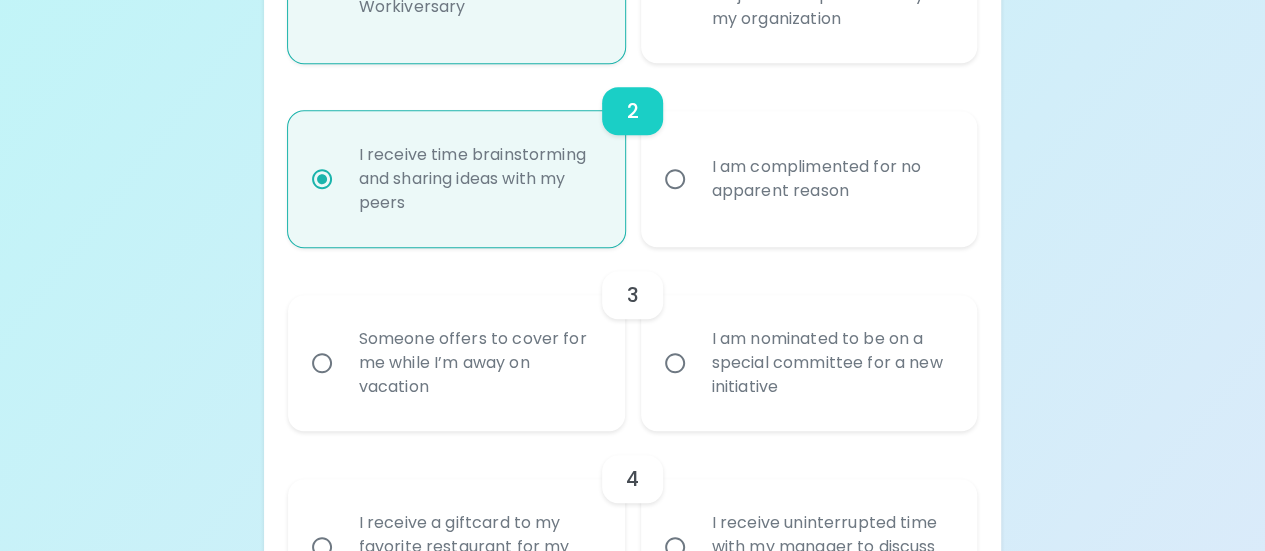 radio on "true" 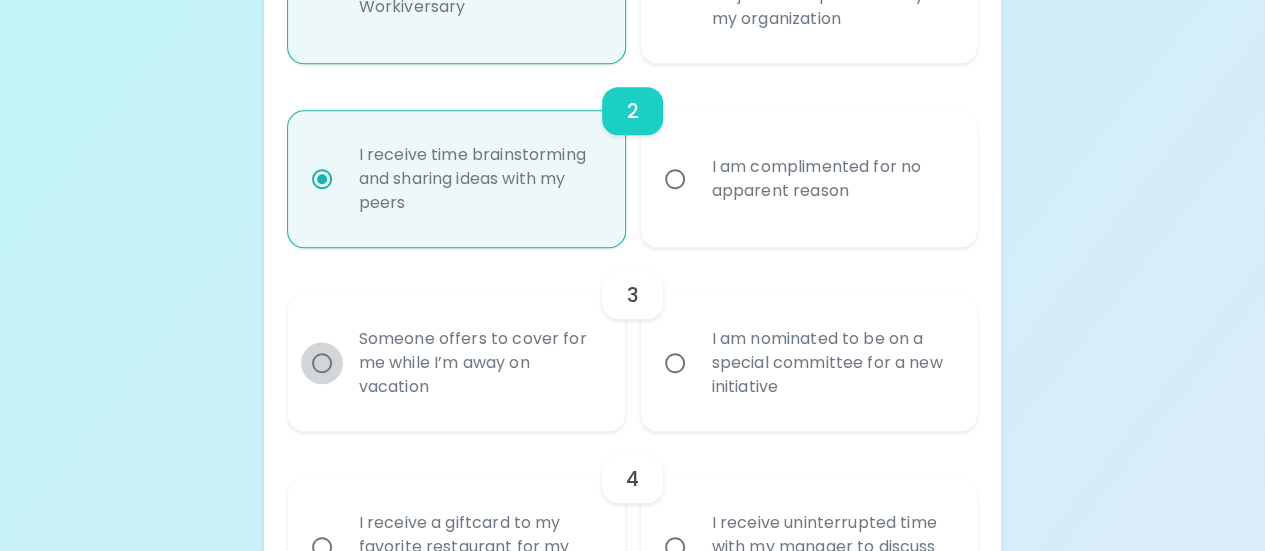 click on "Someone offers to cover for me while I’m away on vacation" at bounding box center (322, 363) 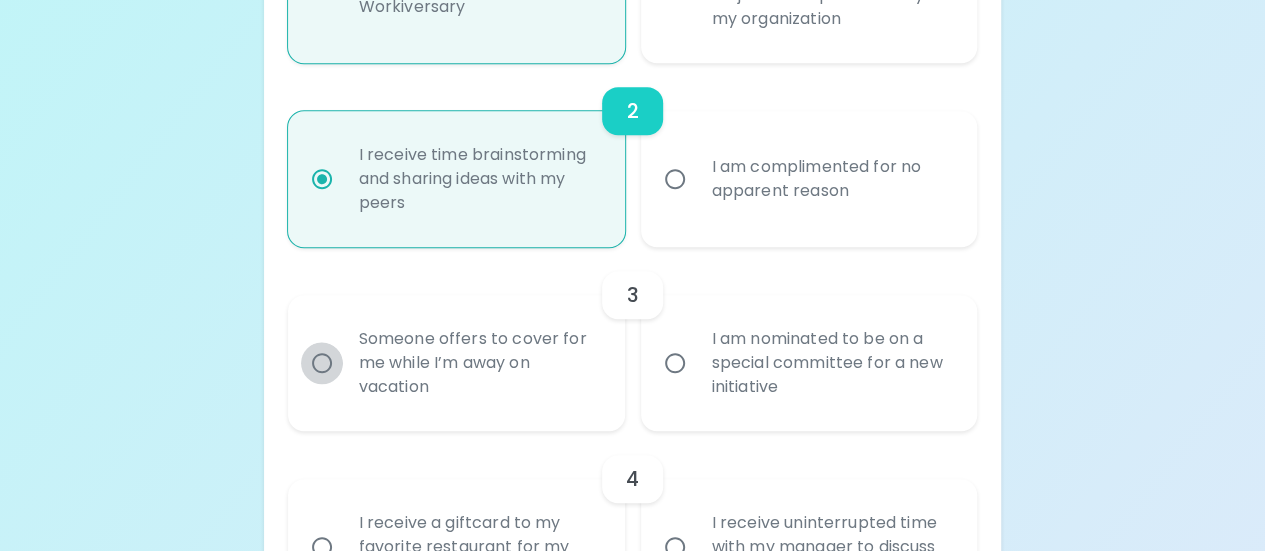 radio on "false" 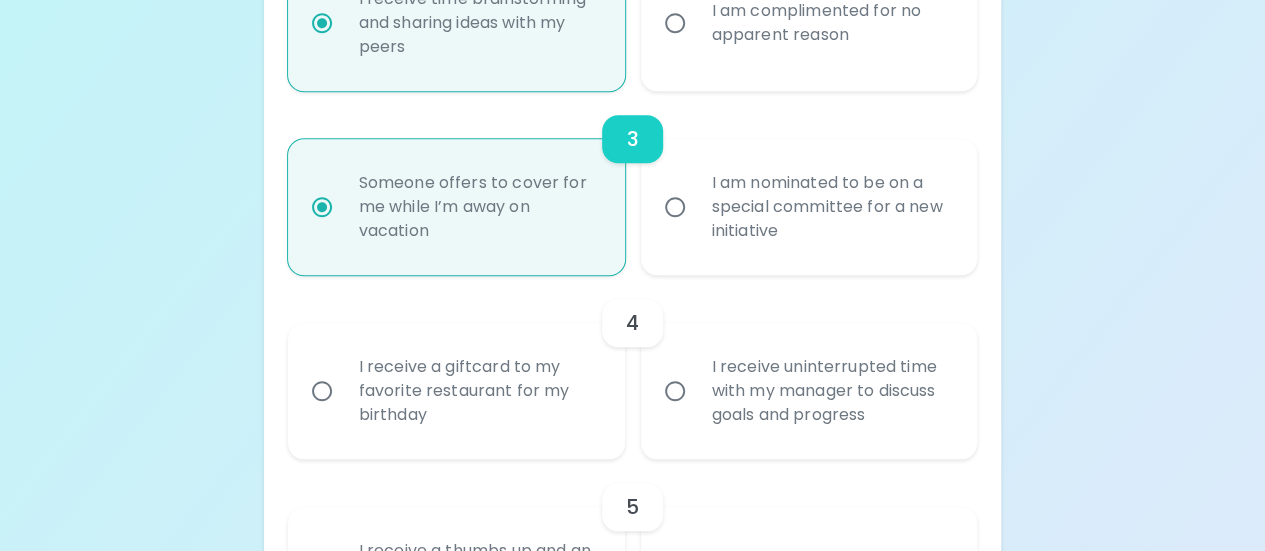 scroll, scrollTop: 784, scrollLeft: 0, axis: vertical 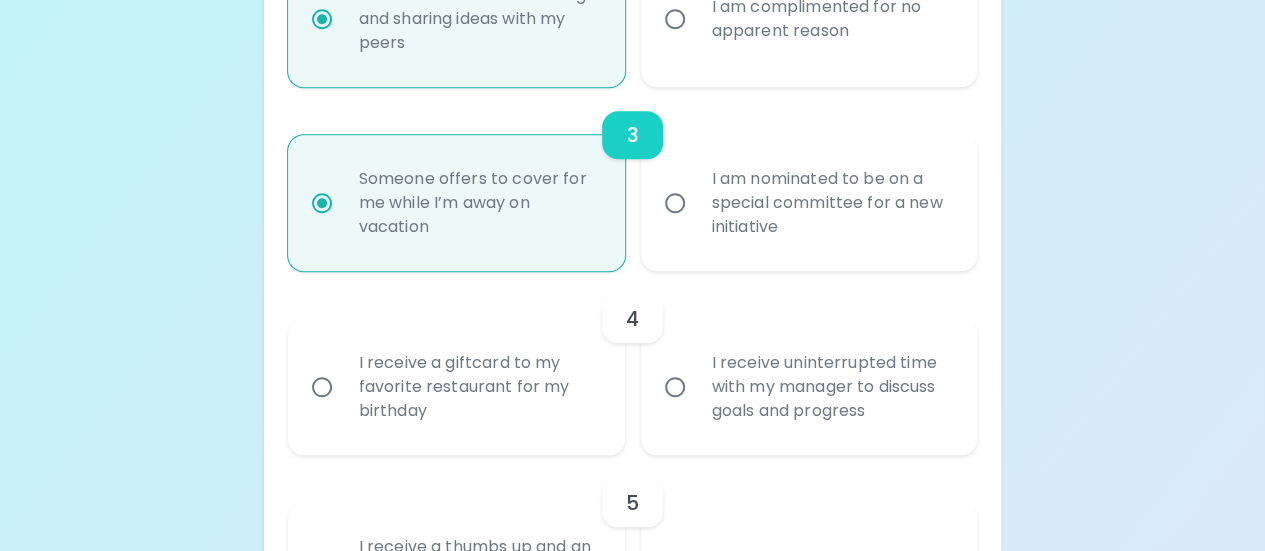 radio on "true" 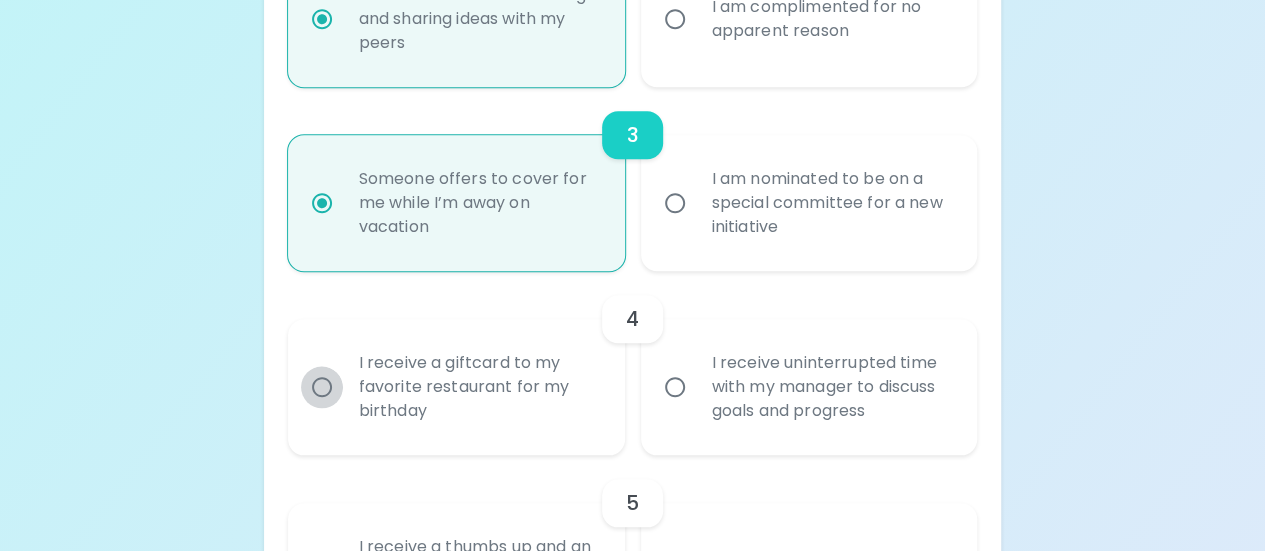 click on "I receive a giftcard to my favorite restaurant for my birthday" at bounding box center [322, 387] 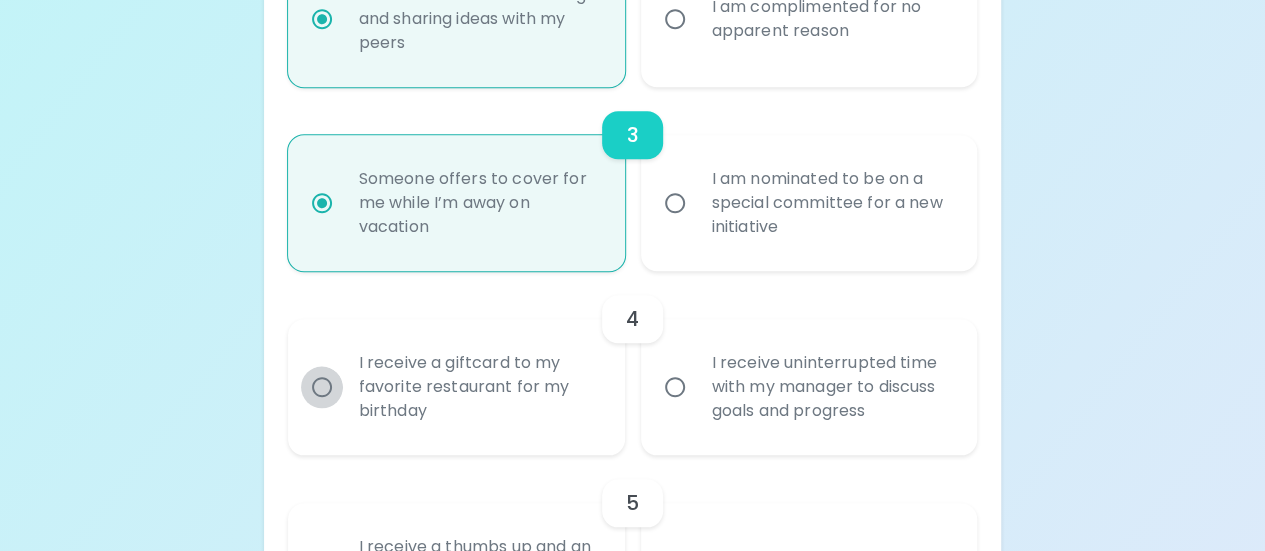 radio on "false" 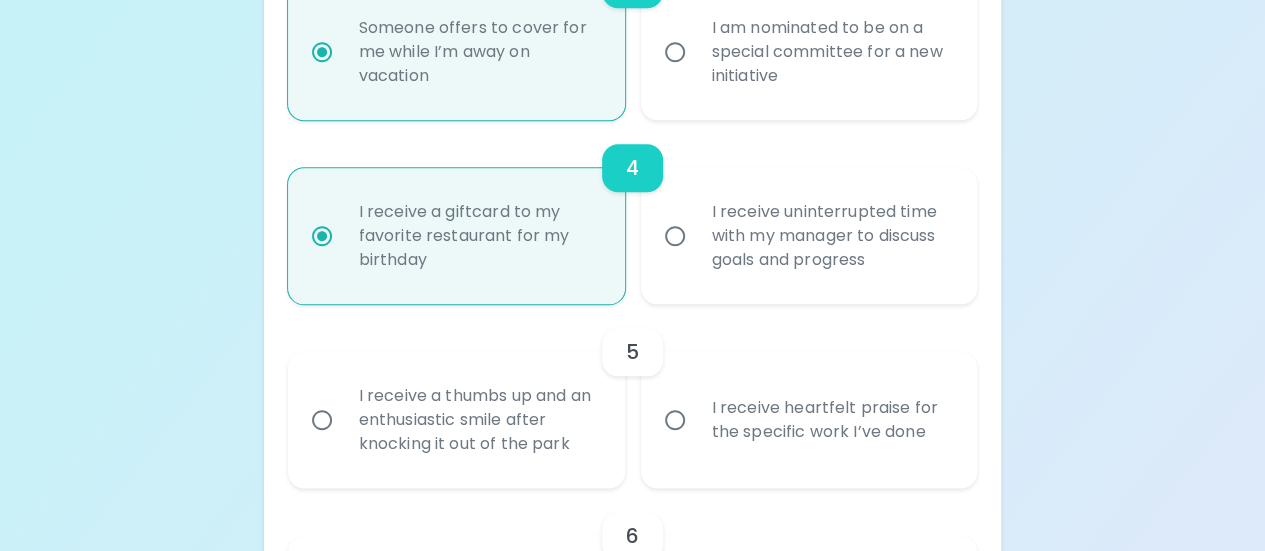 scroll, scrollTop: 944, scrollLeft: 0, axis: vertical 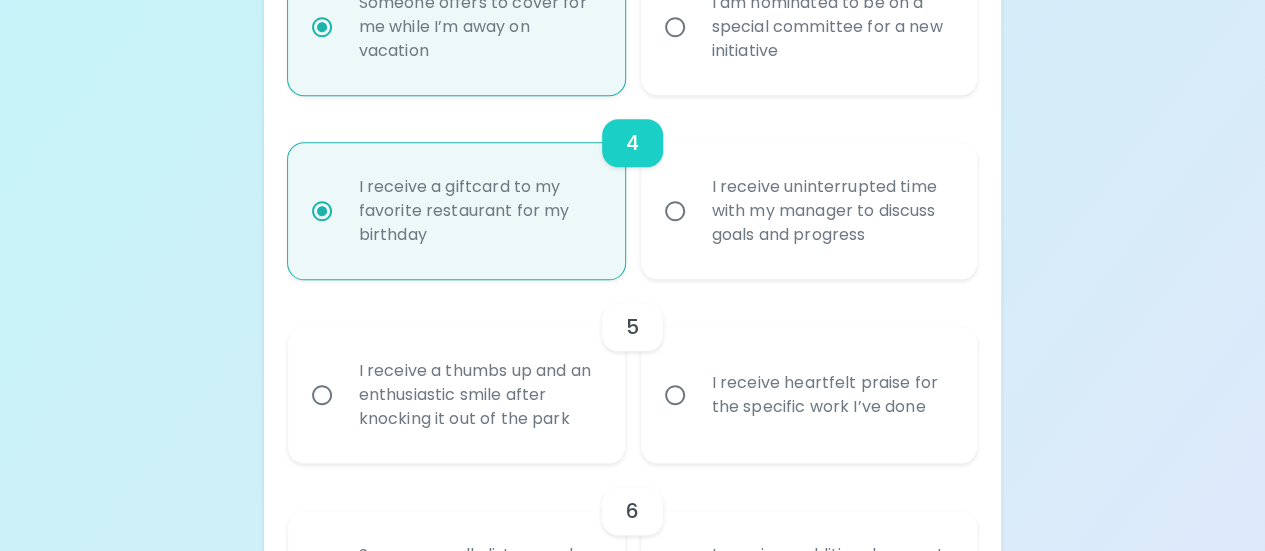 radio on "true" 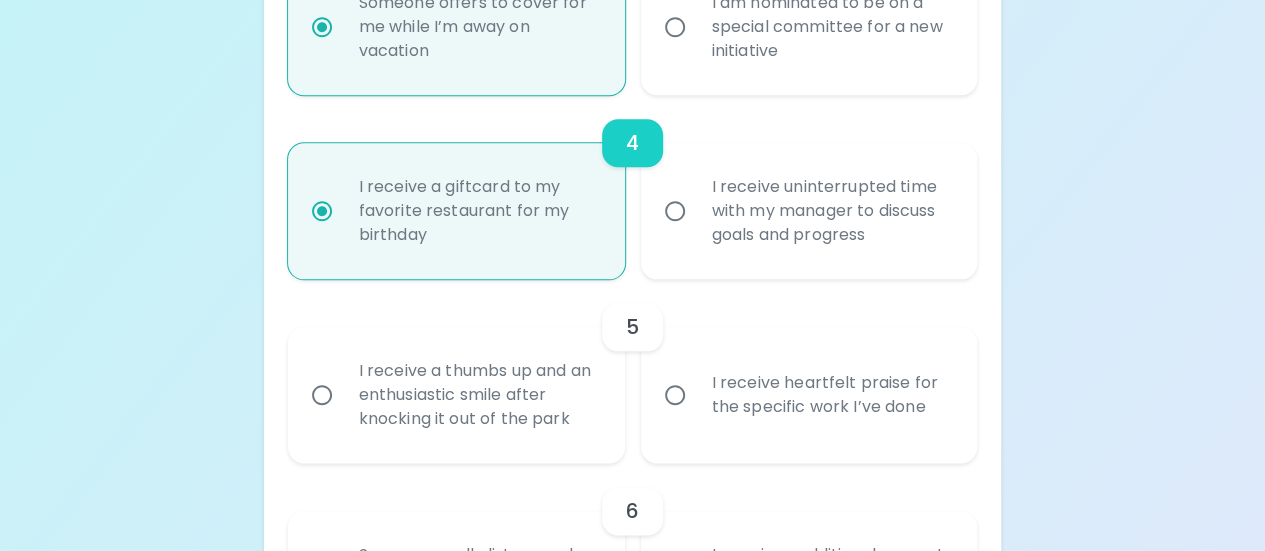radio on "false" 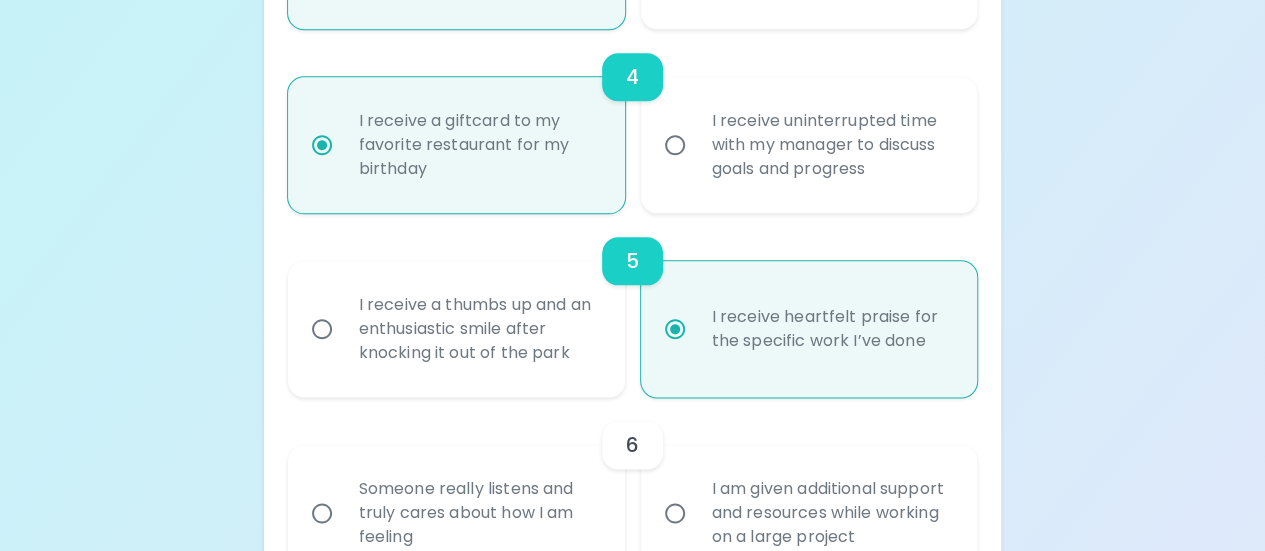 scroll, scrollTop: 1120, scrollLeft: 0, axis: vertical 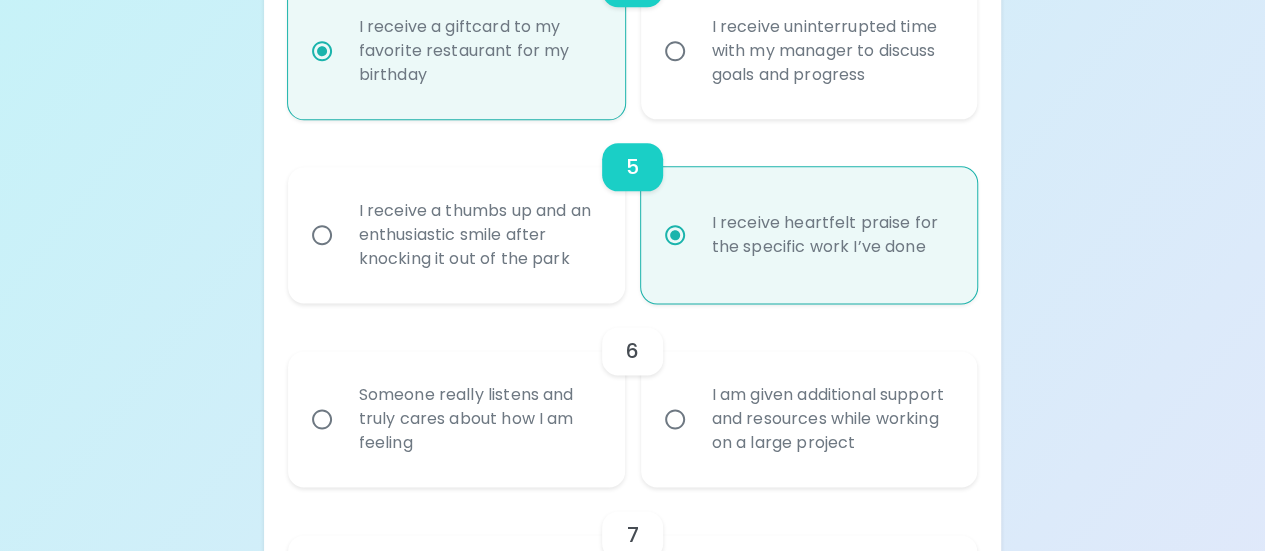 radio on "true" 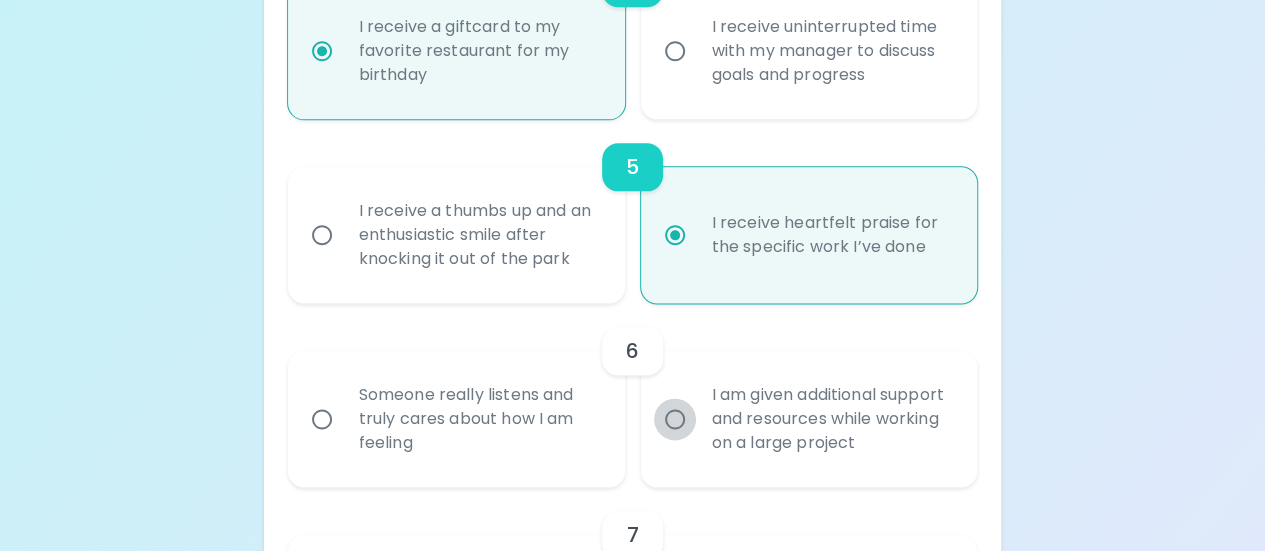 click on "I am given additional support and resources while working on a large project" at bounding box center [675, 419] 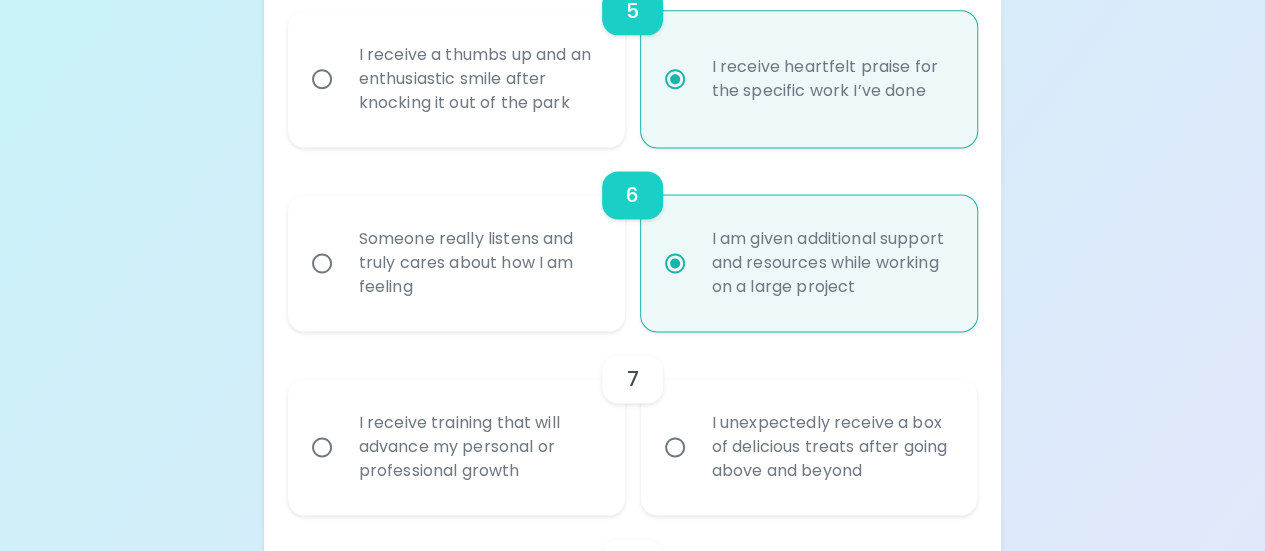 scroll, scrollTop: 1280, scrollLeft: 0, axis: vertical 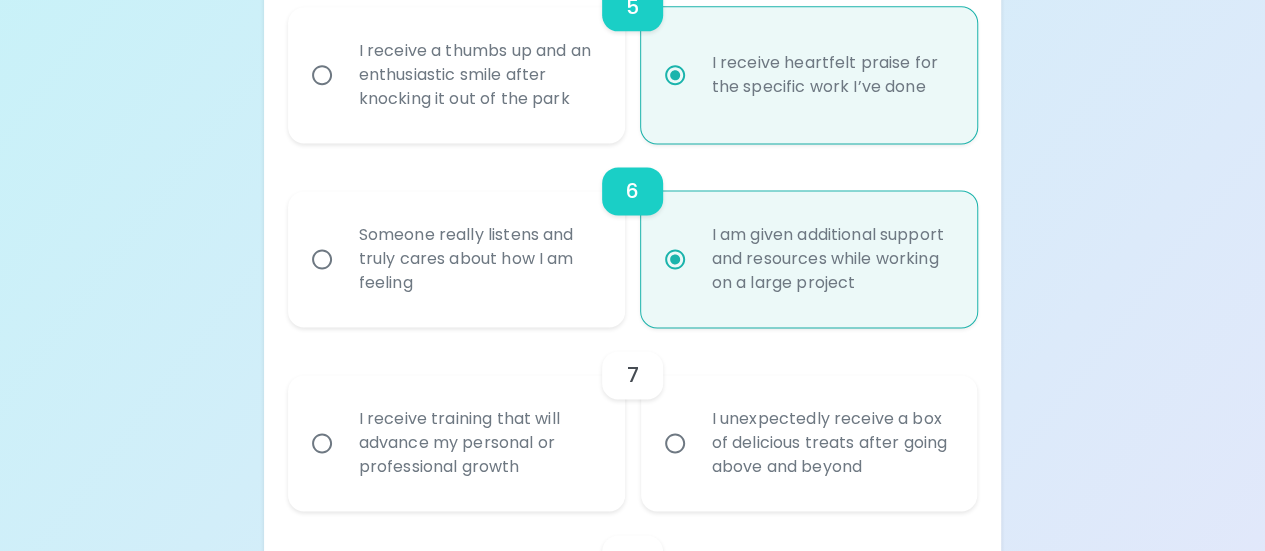 radio on "true" 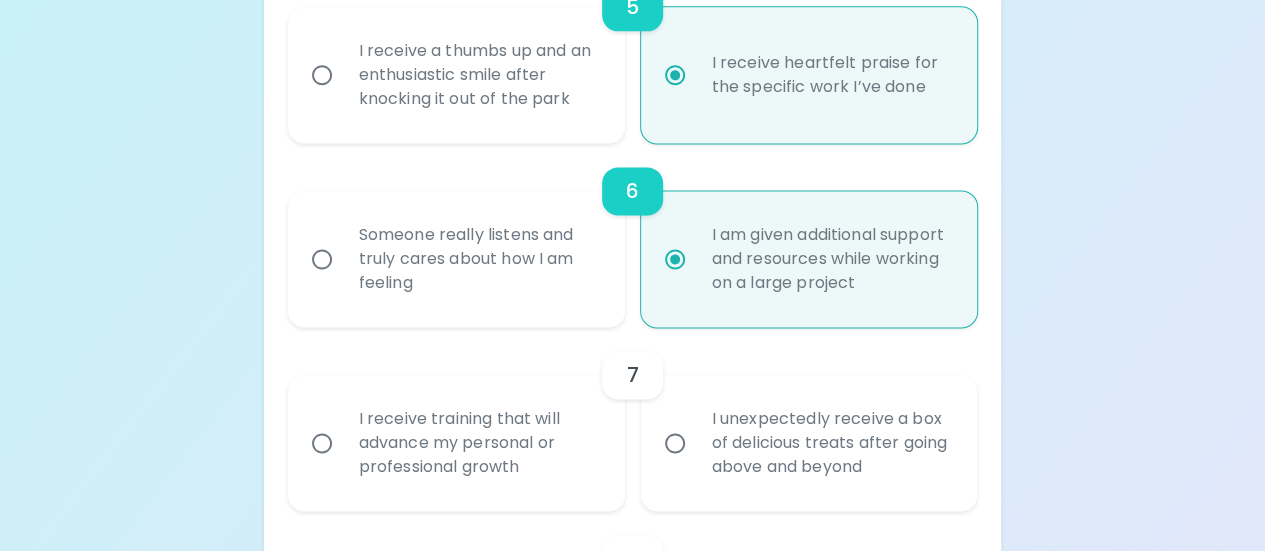 radio on "false" 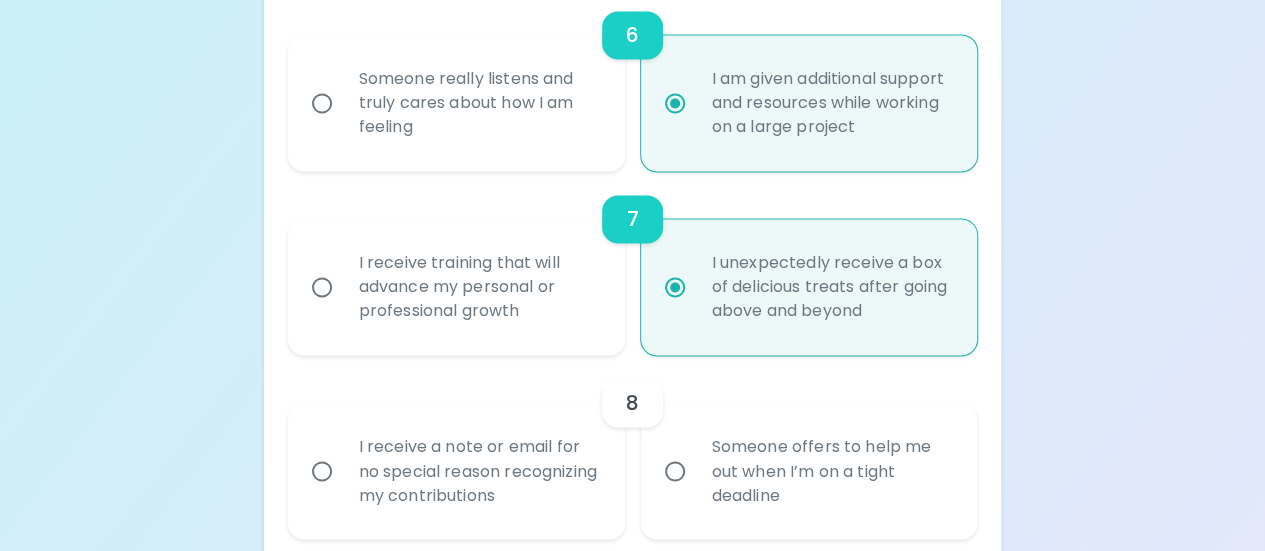 scroll, scrollTop: 1440, scrollLeft: 0, axis: vertical 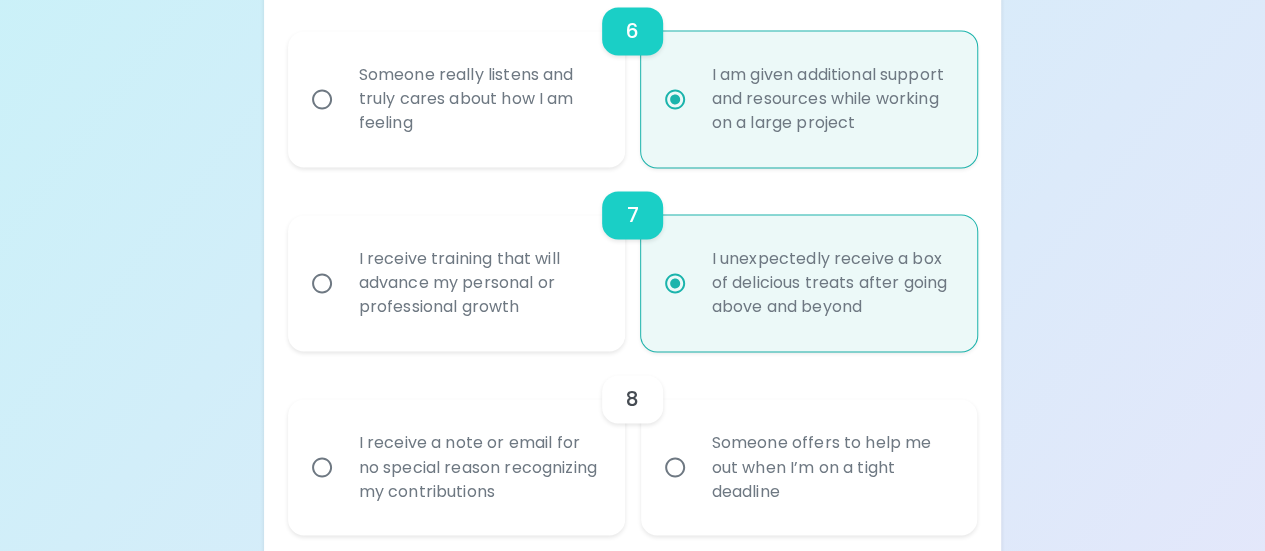 radio on "true" 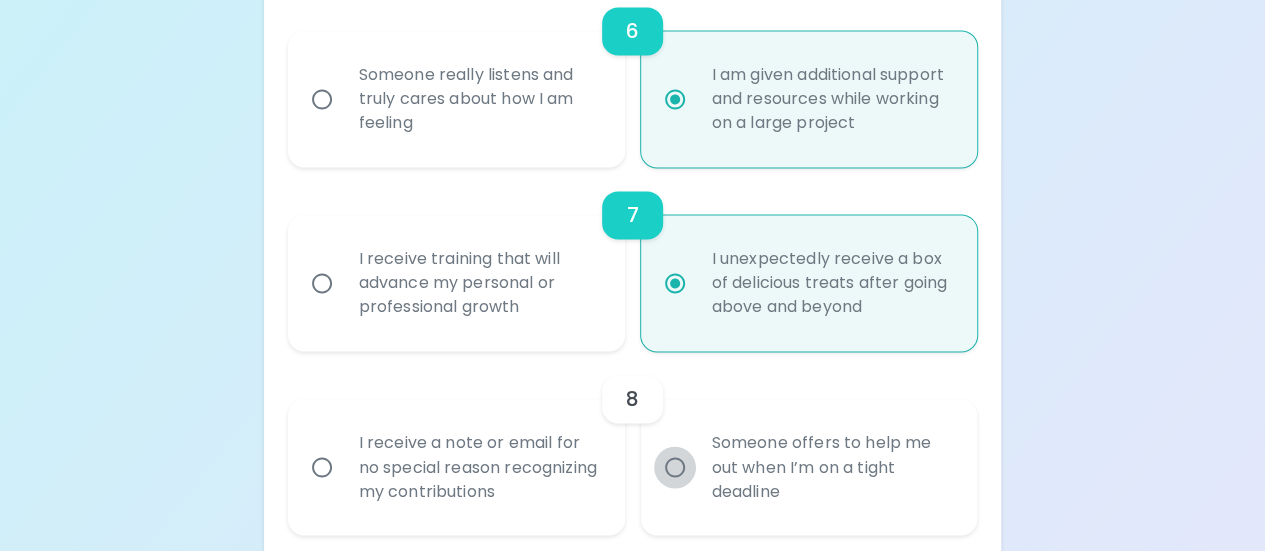 click on "Someone offers to help me out when I’m on a tight deadline" at bounding box center (675, 467) 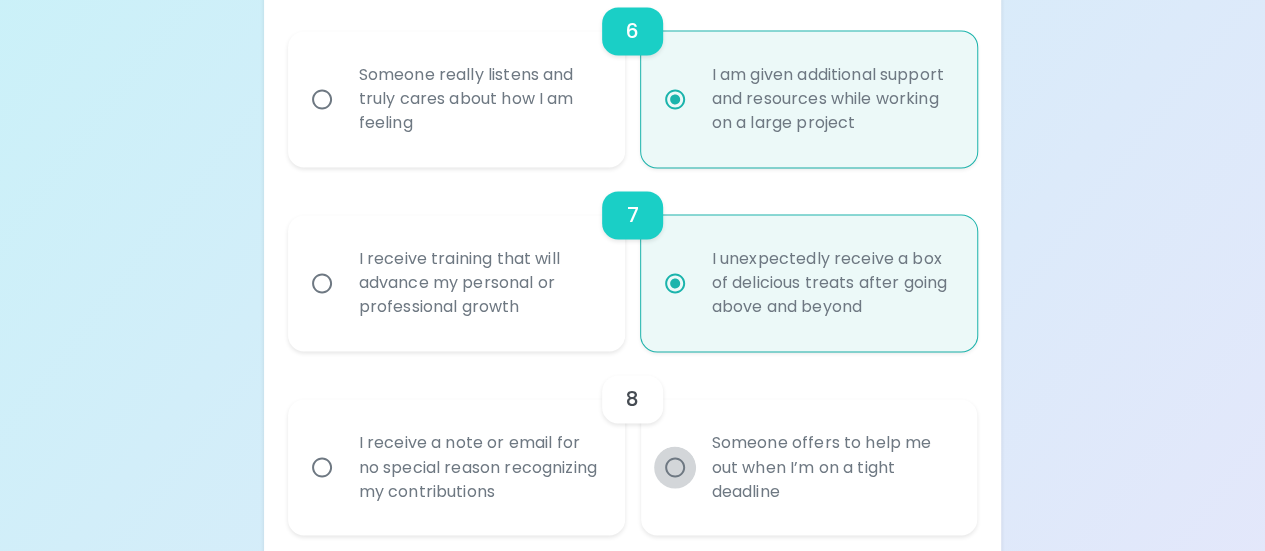 radio on "false" 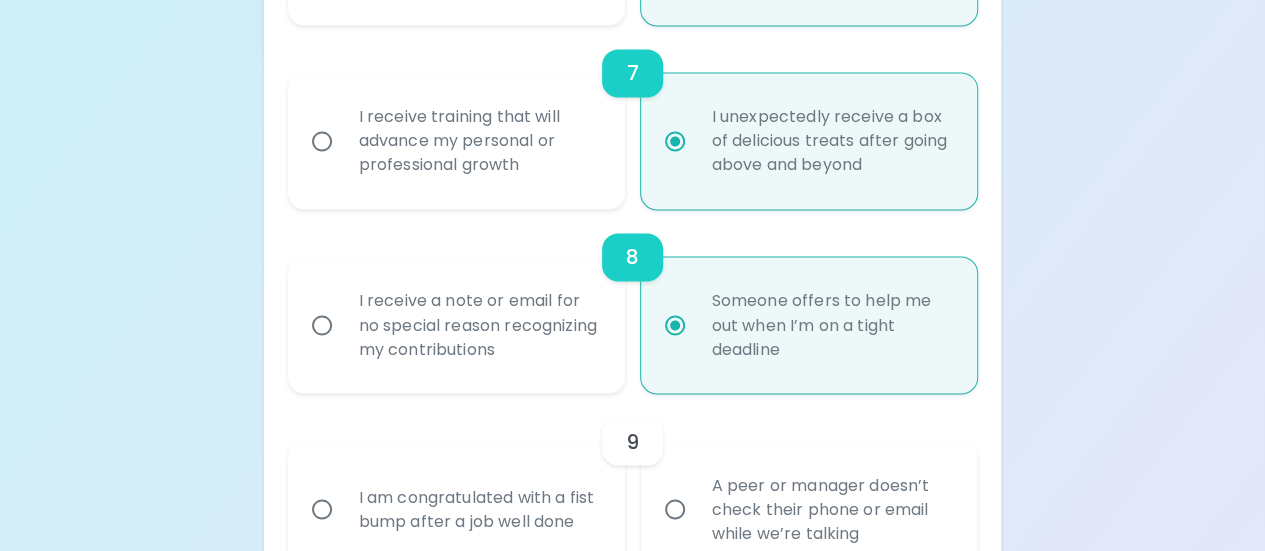 scroll, scrollTop: 1600, scrollLeft: 0, axis: vertical 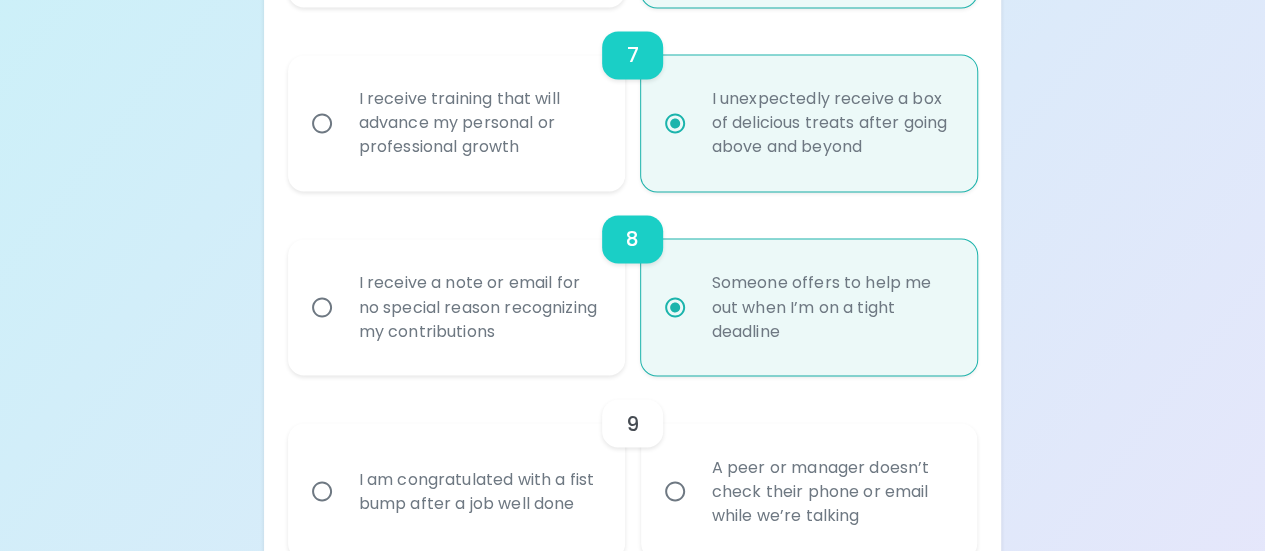 radio on "true" 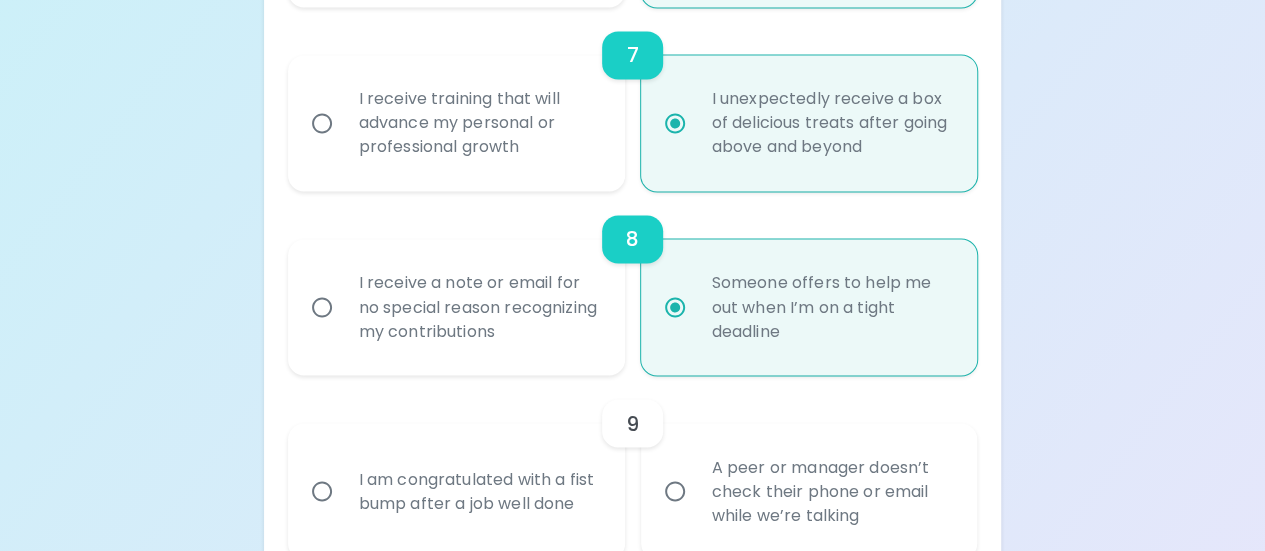 radio on "false" 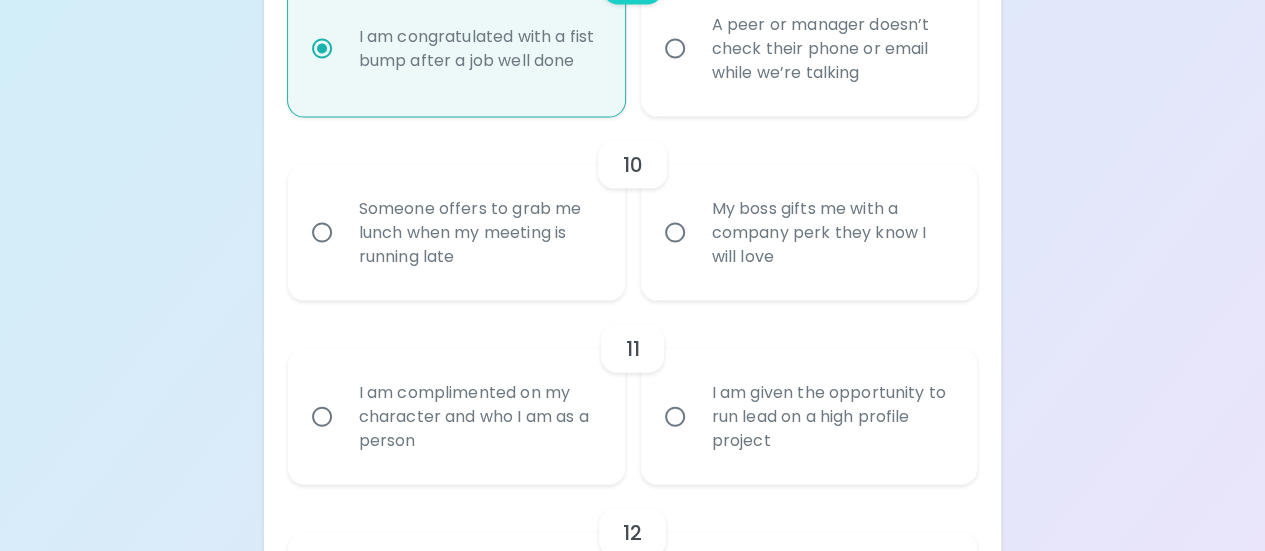 scroll, scrollTop: 2046, scrollLeft: 0, axis: vertical 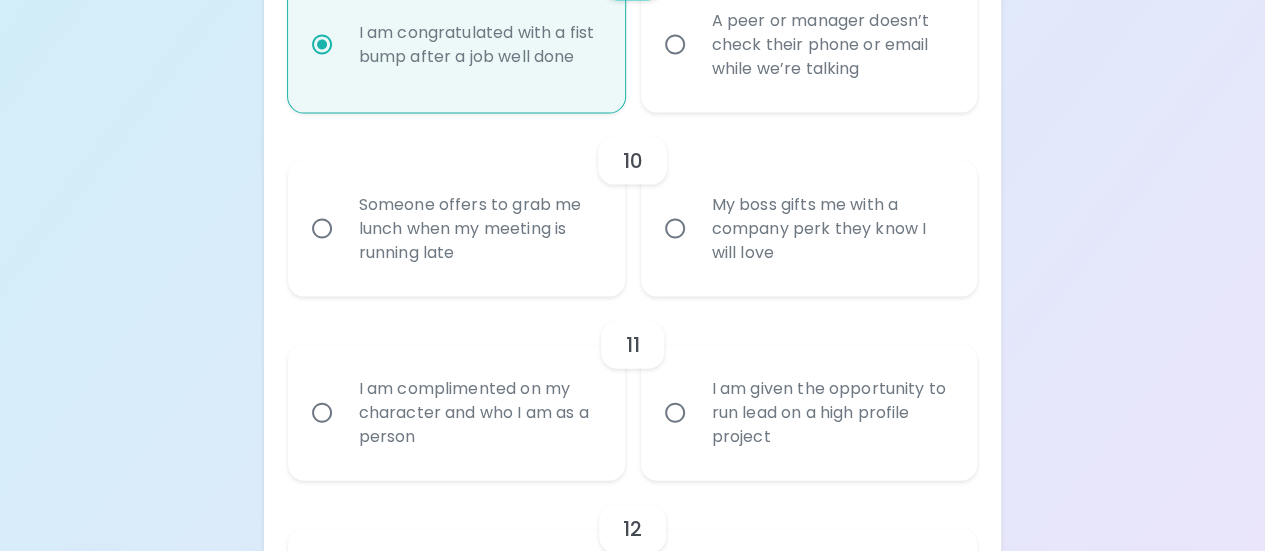 radio on "true" 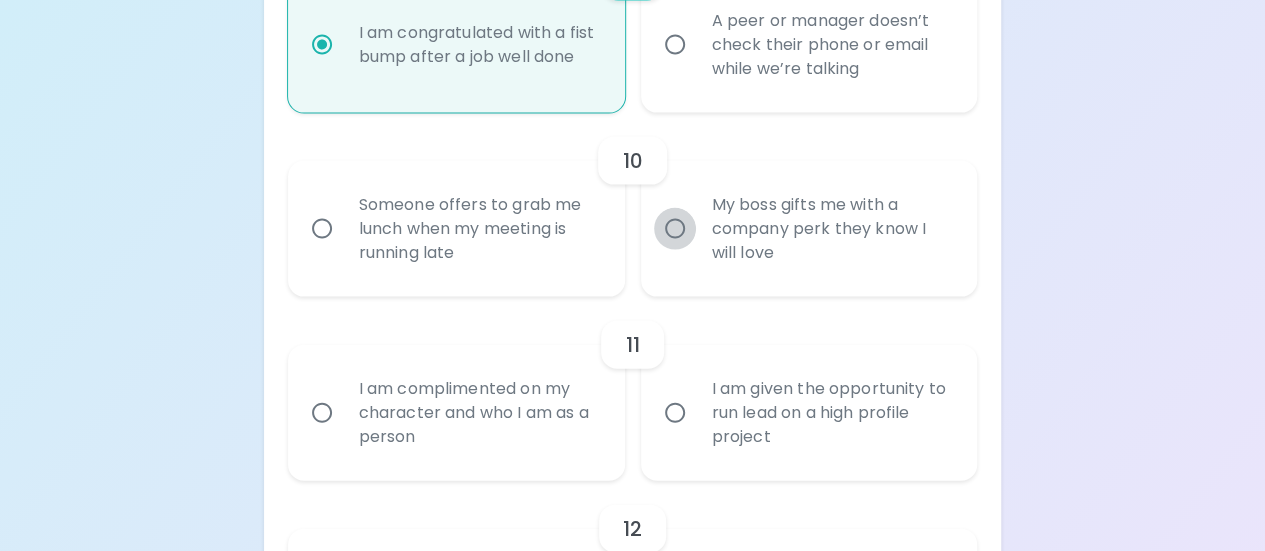 click on "My boss gifts me with a company perk they know I will love" at bounding box center [675, 229] 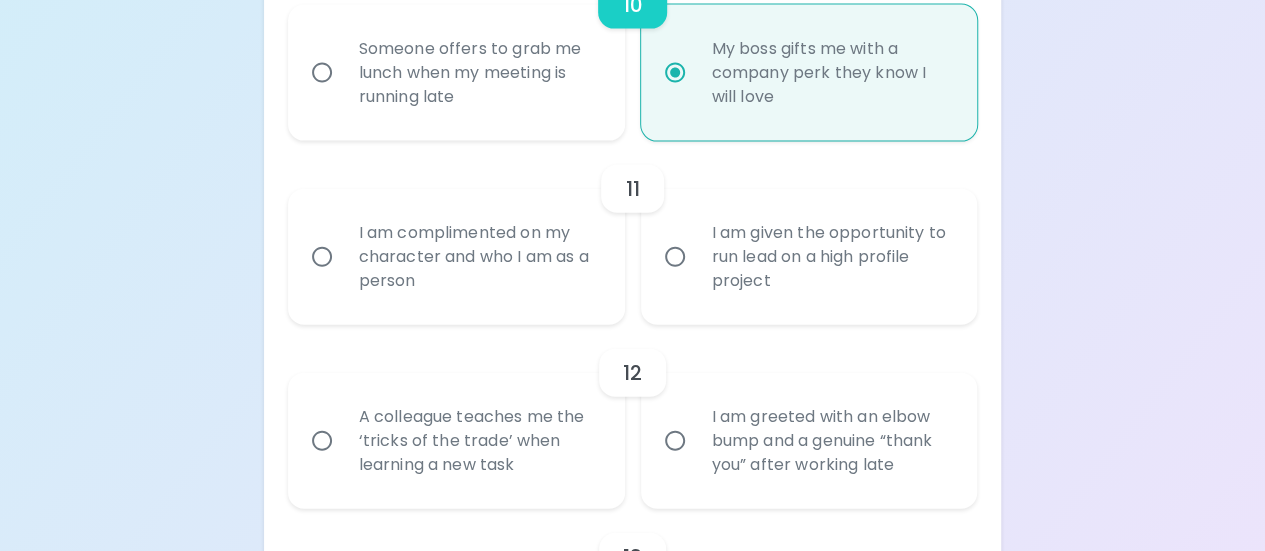 scroll, scrollTop: 2206, scrollLeft: 0, axis: vertical 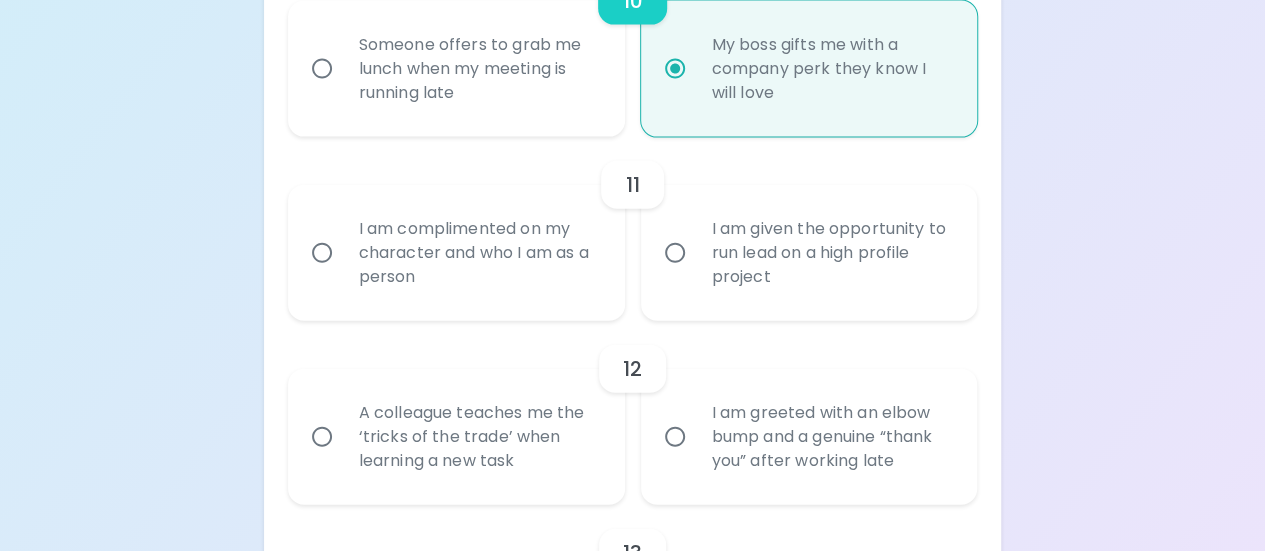 radio on "true" 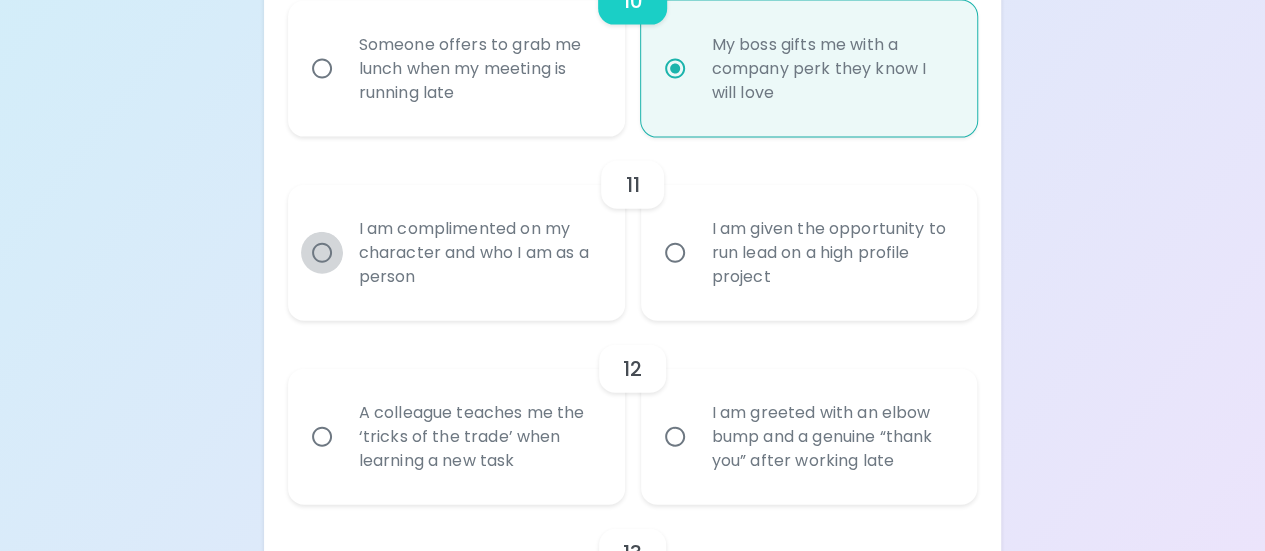 click on "I am complimented on my character and who I am as a person" at bounding box center (322, 253) 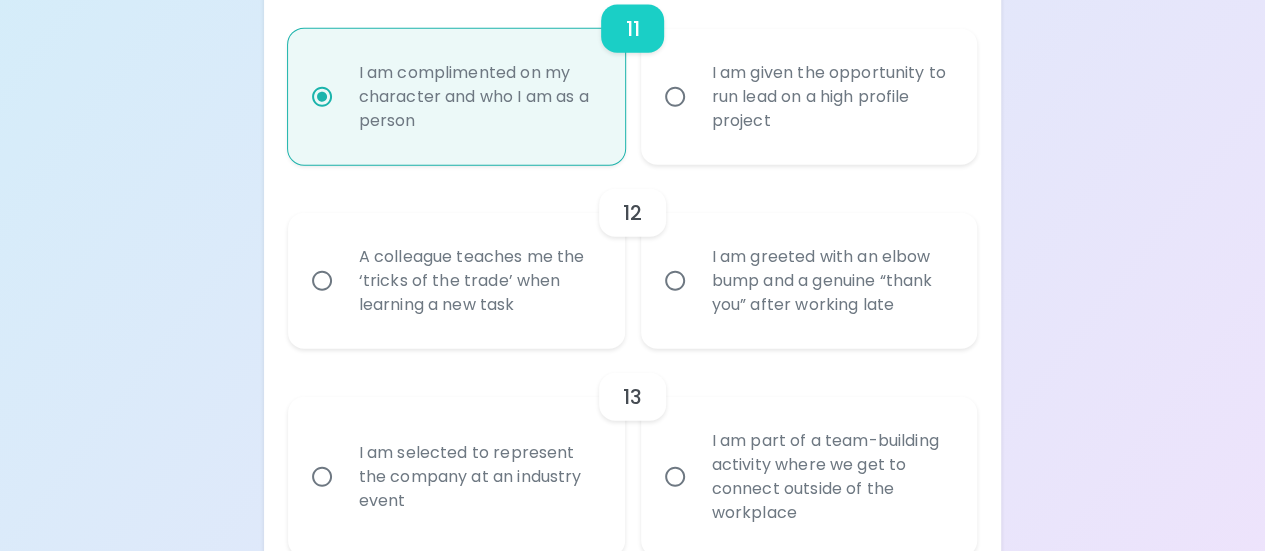 scroll, scrollTop: 2366, scrollLeft: 0, axis: vertical 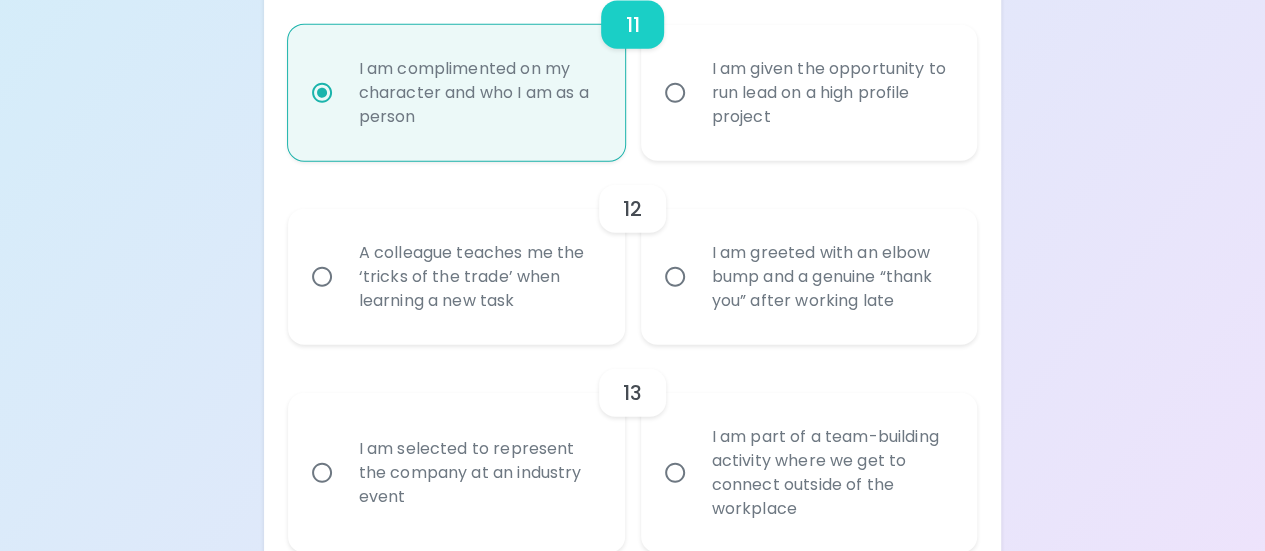 radio on "true" 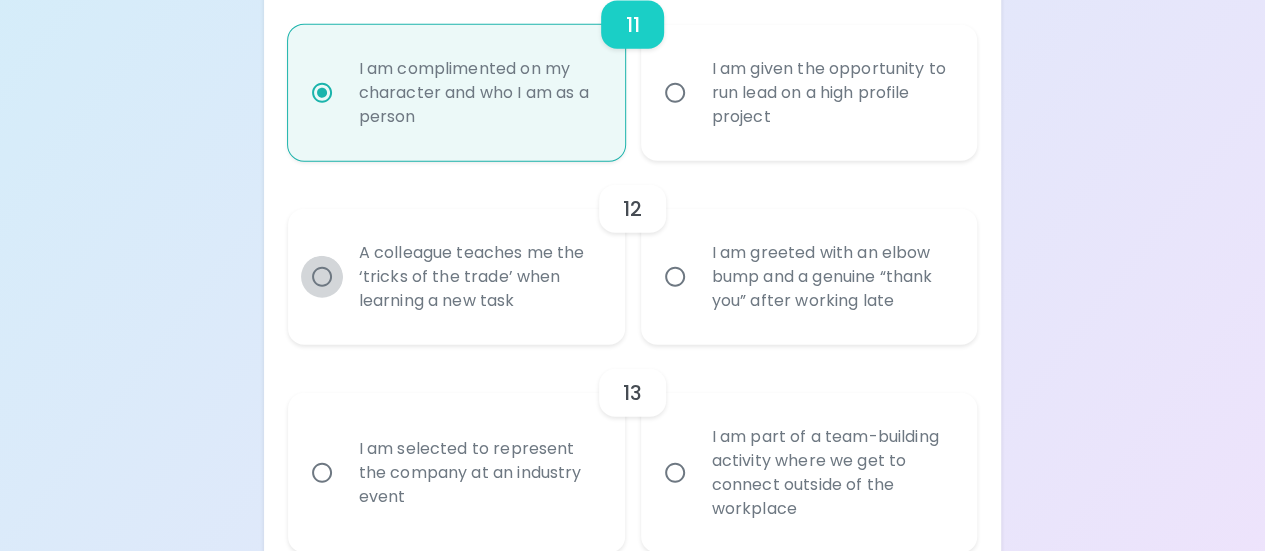 click on "A colleague teaches me the ‘tricks of the trade’ when learning a new task" at bounding box center (322, 277) 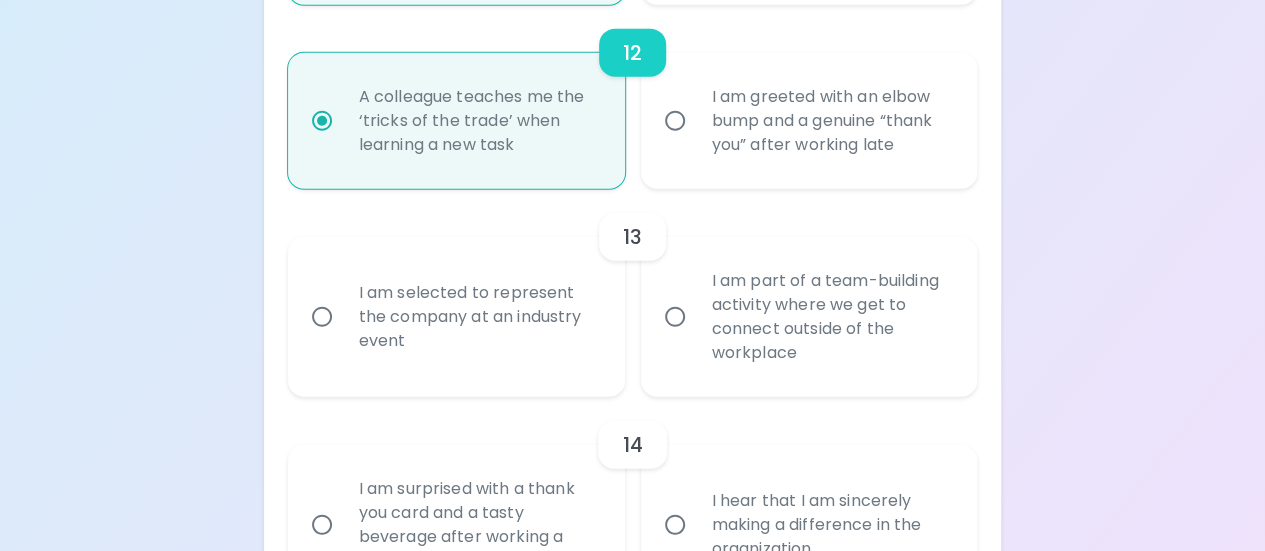 scroll, scrollTop: 2526, scrollLeft: 0, axis: vertical 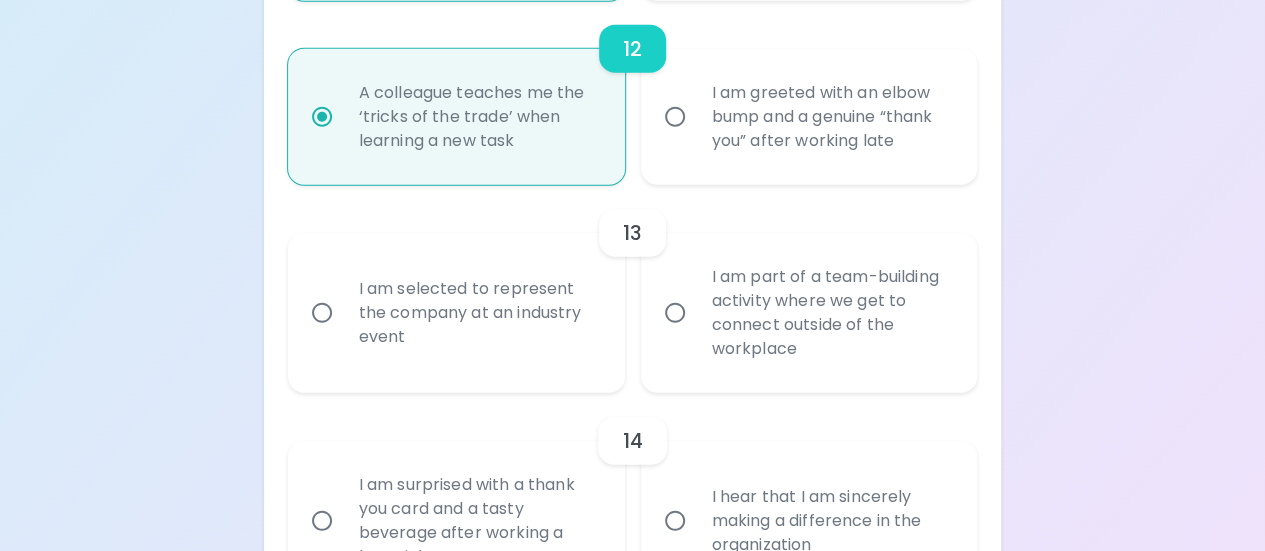 radio on "true" 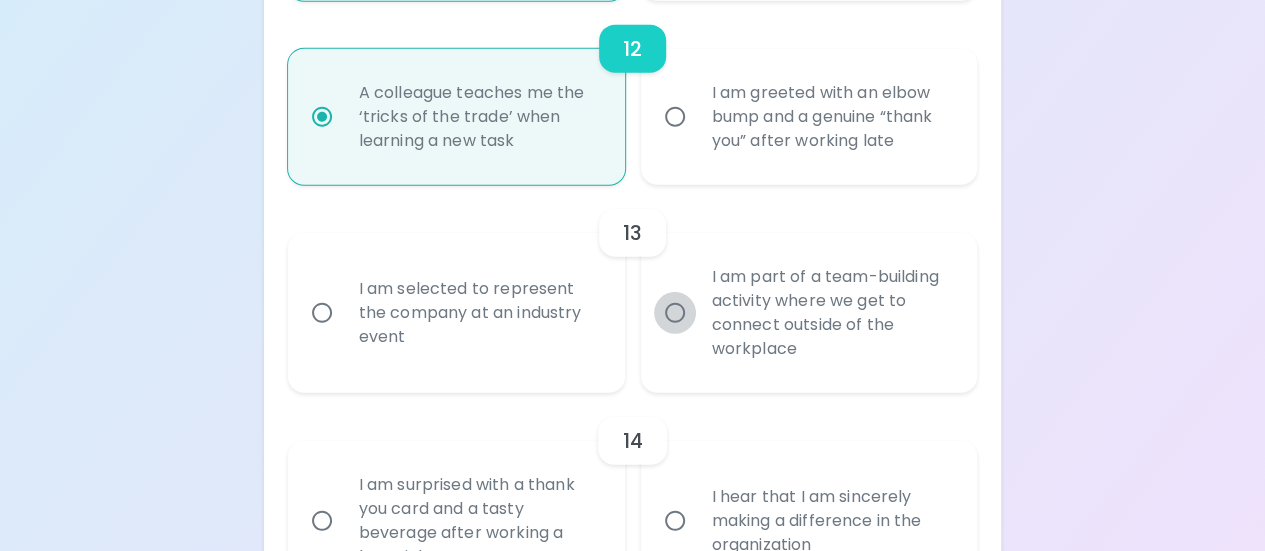 click on "I am part of a team-building activity where we get to connect outside of the workplace" at bounding box center [675, 313] 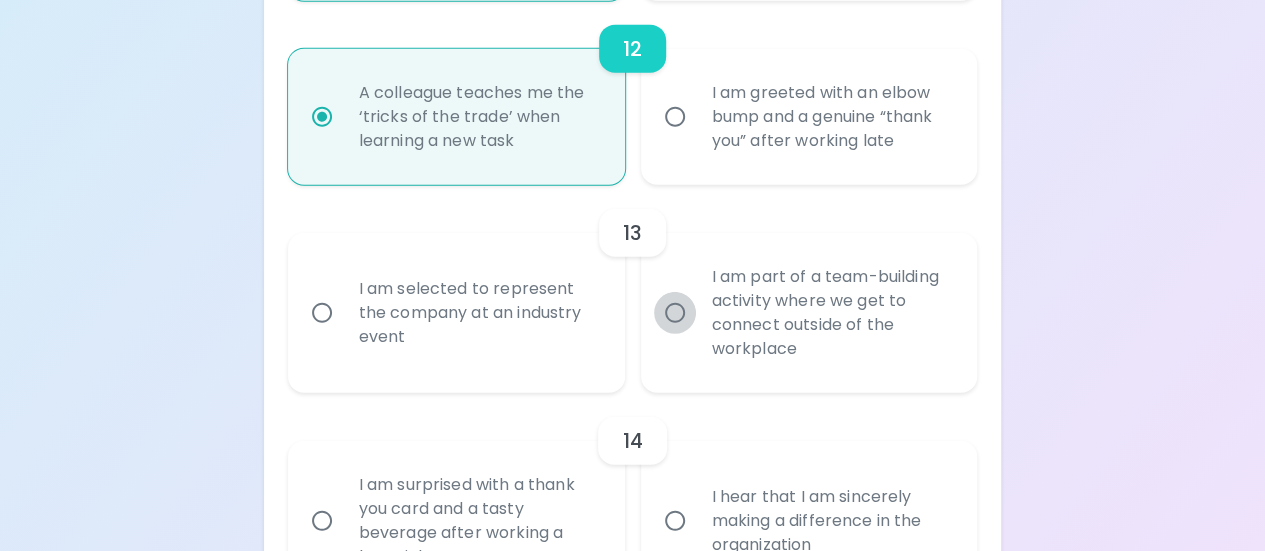 radio on "false" 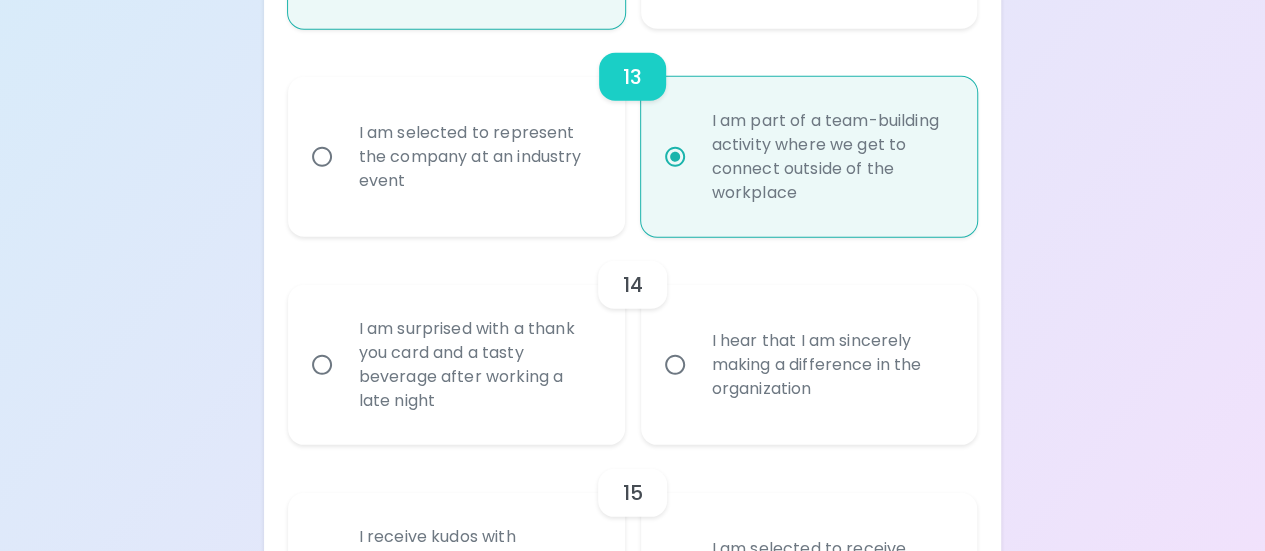 scroll, scrollTop: 2686, scrollLeft: 0, axis: vertical 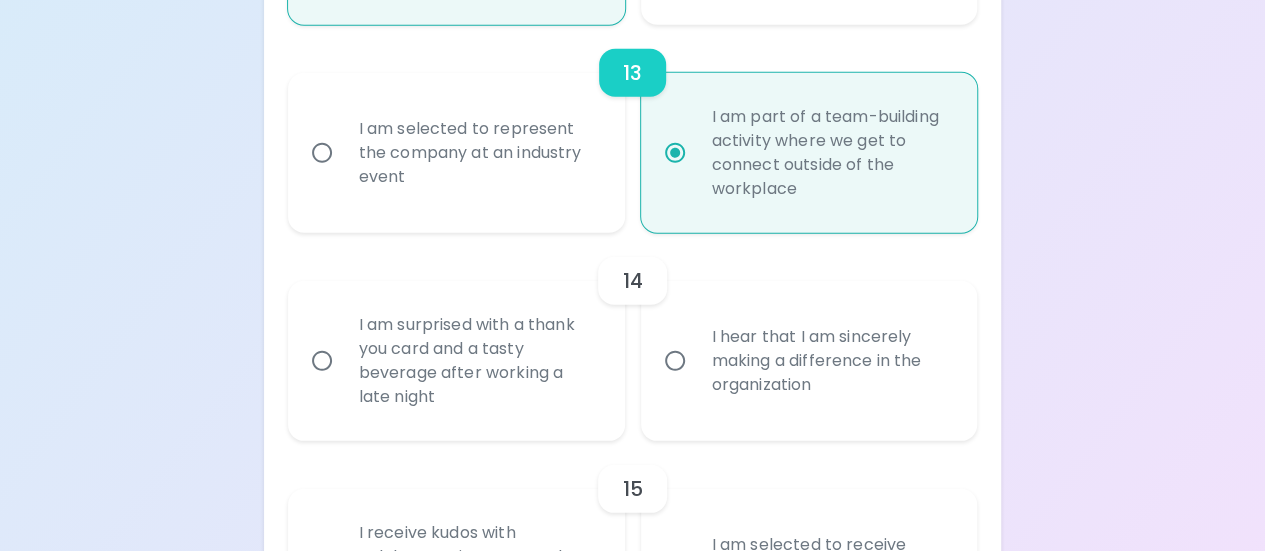 radio on "true" 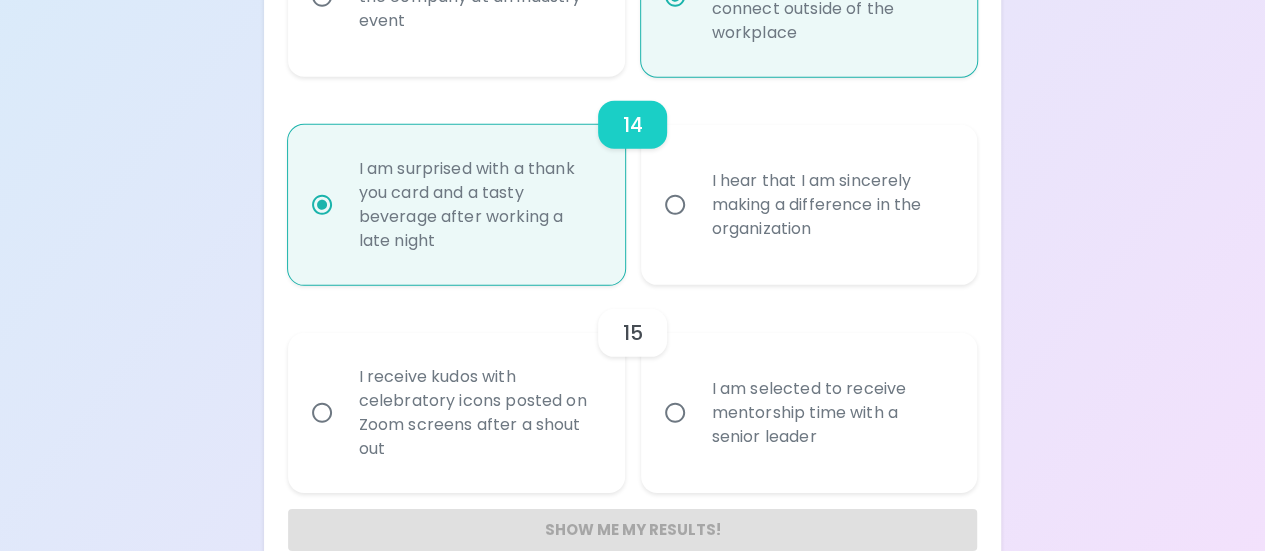 scroll, scrollTop: 2846, scrollLeft: 0, axis: vertical 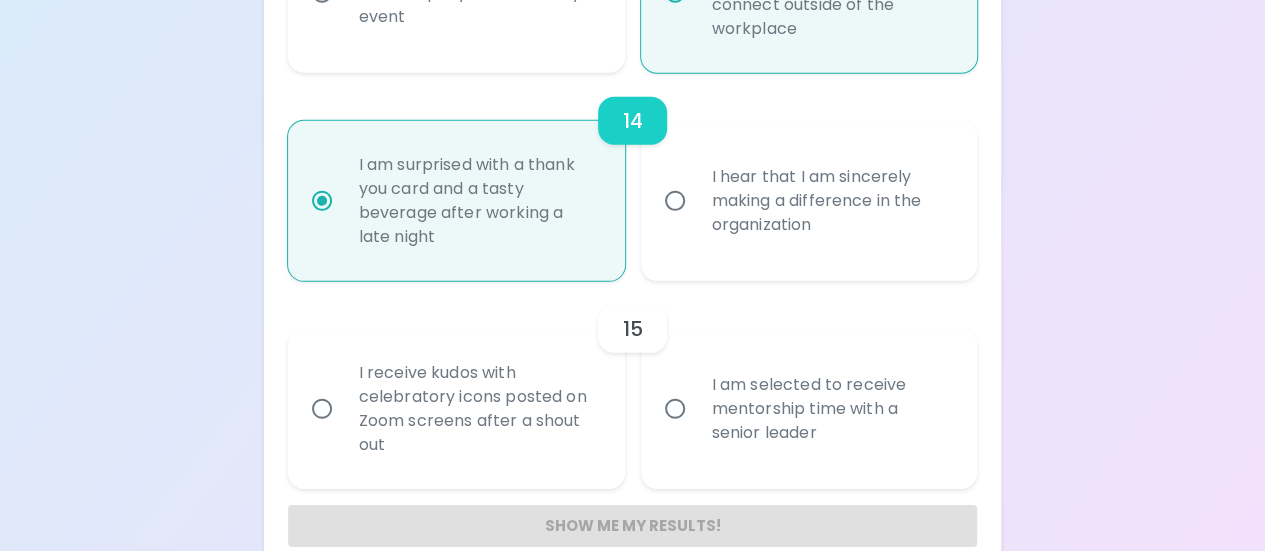 radio on "true" 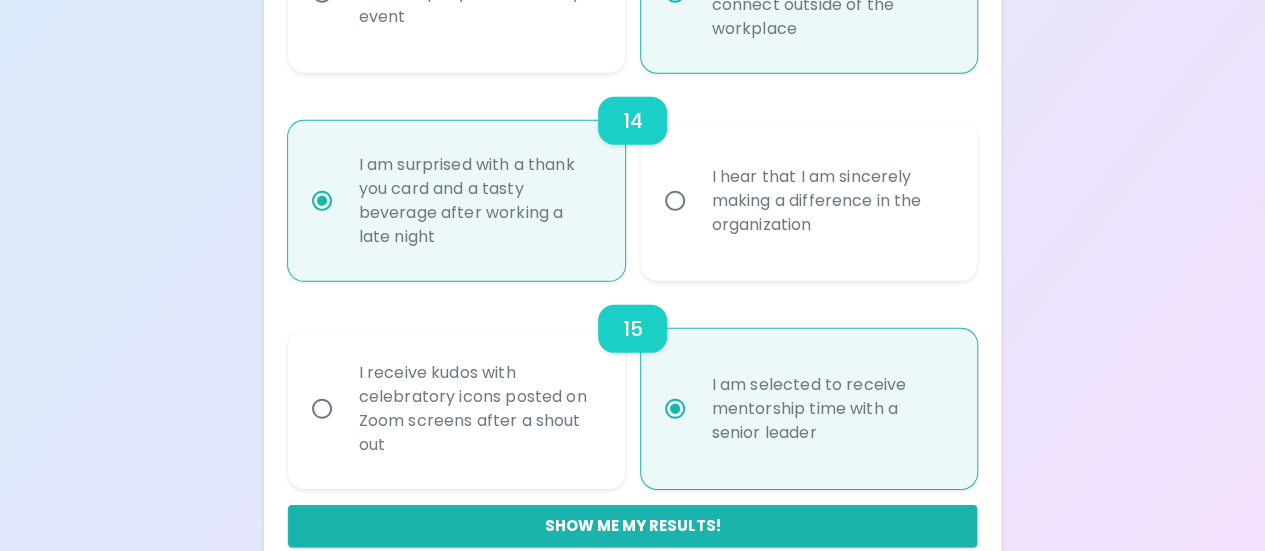 scroll, scrollTop: 2881, scrollLeft: 0, axis: vertical 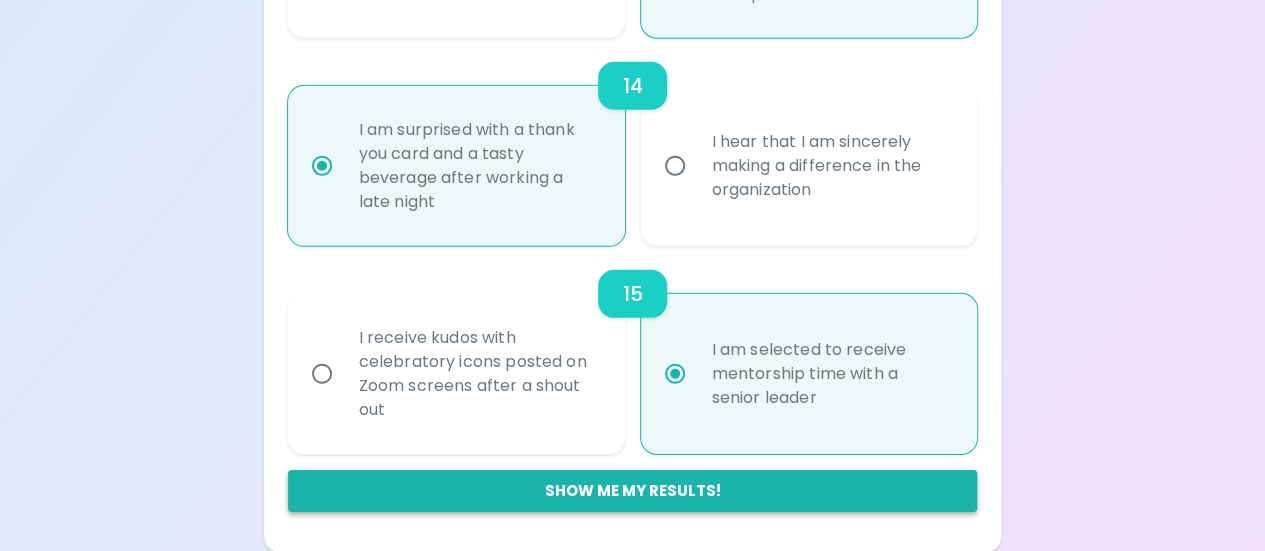 radio on "true" 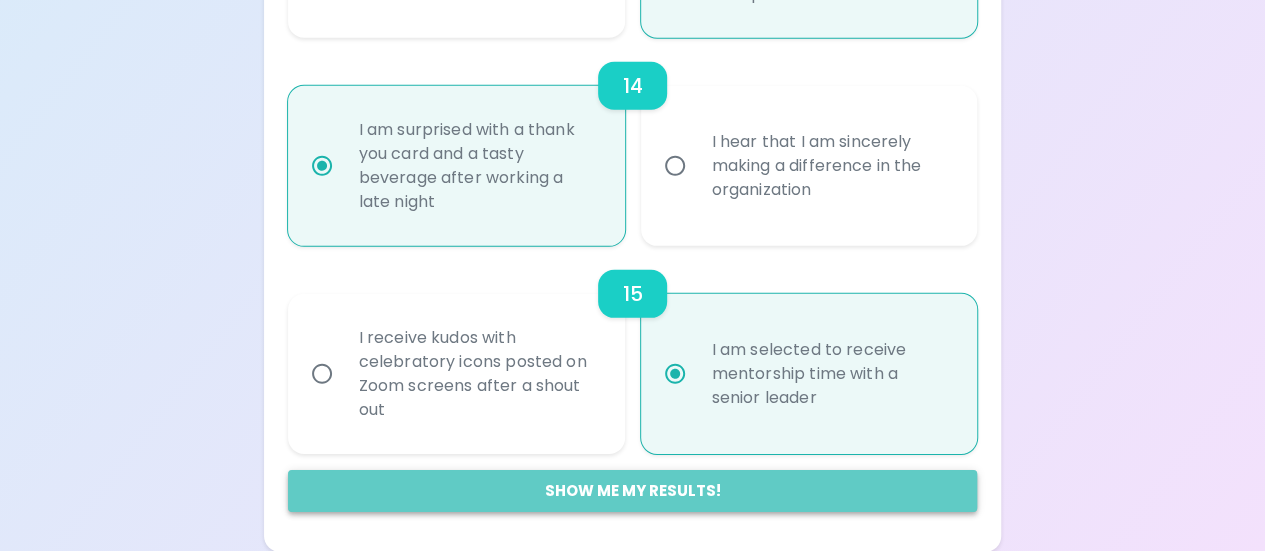 click on "Show me my results!" at bounding box center (633, 491) 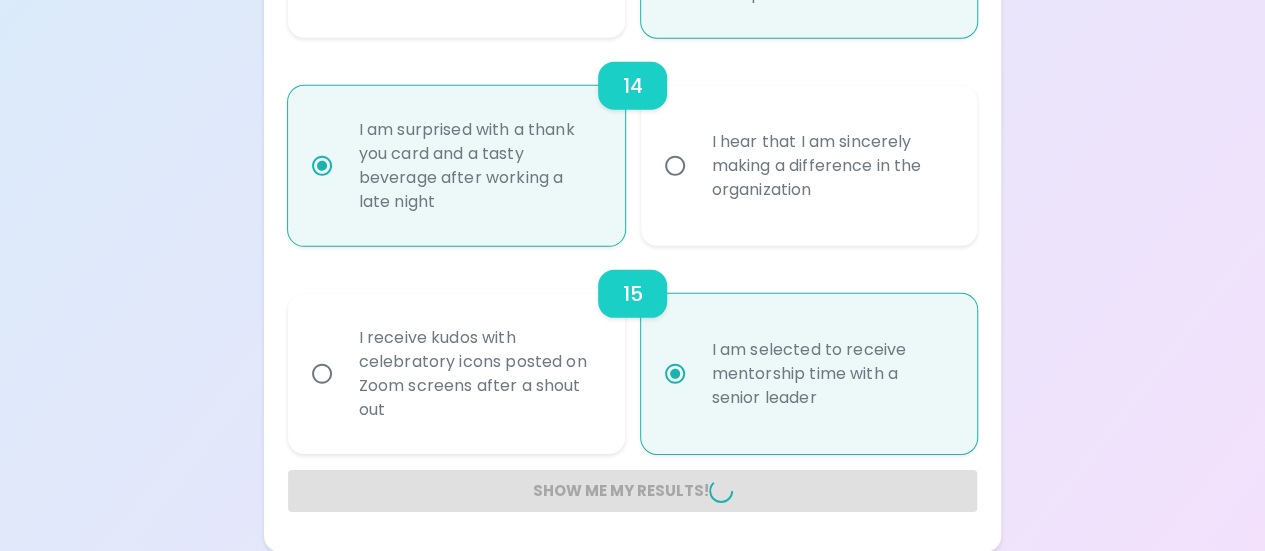radio on "false" 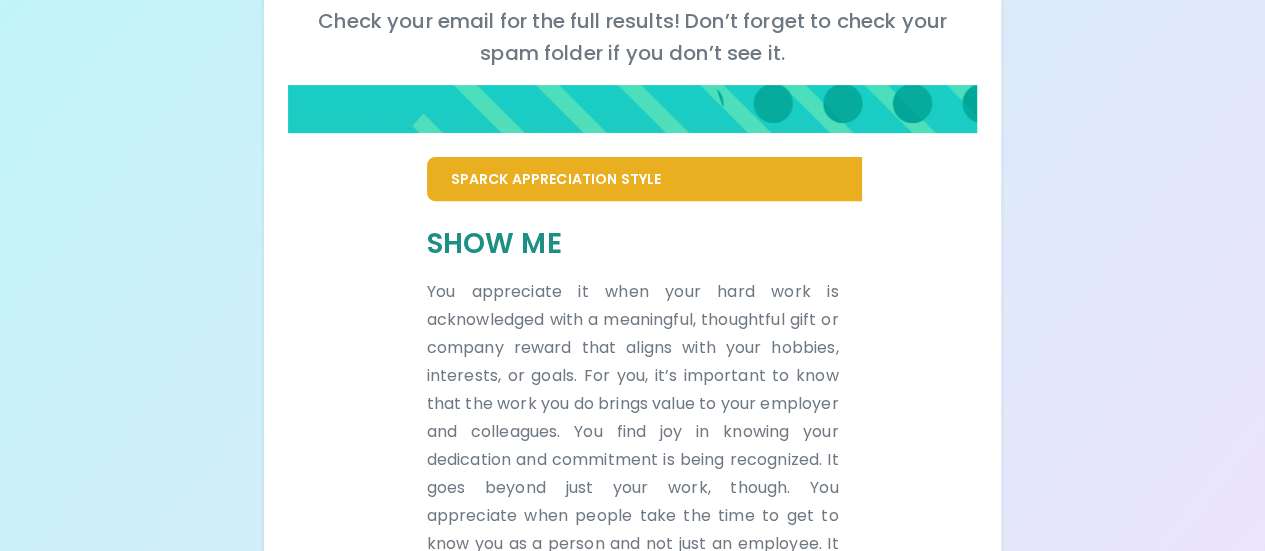 scroll, scrollTop: 306, scrollLeft: 0, axis: vertical 